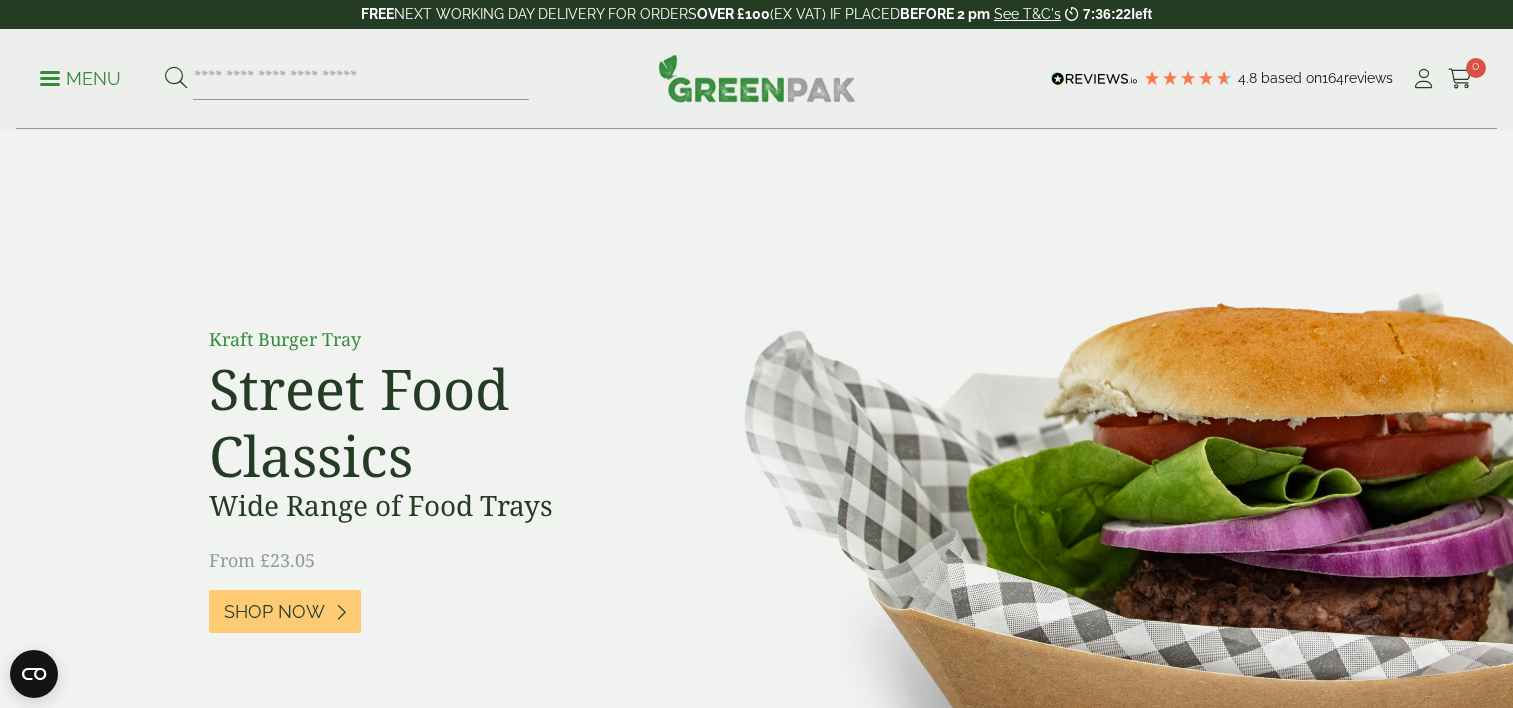 scroll, scrollTop: 0, scrollLeft: 0, axis: both 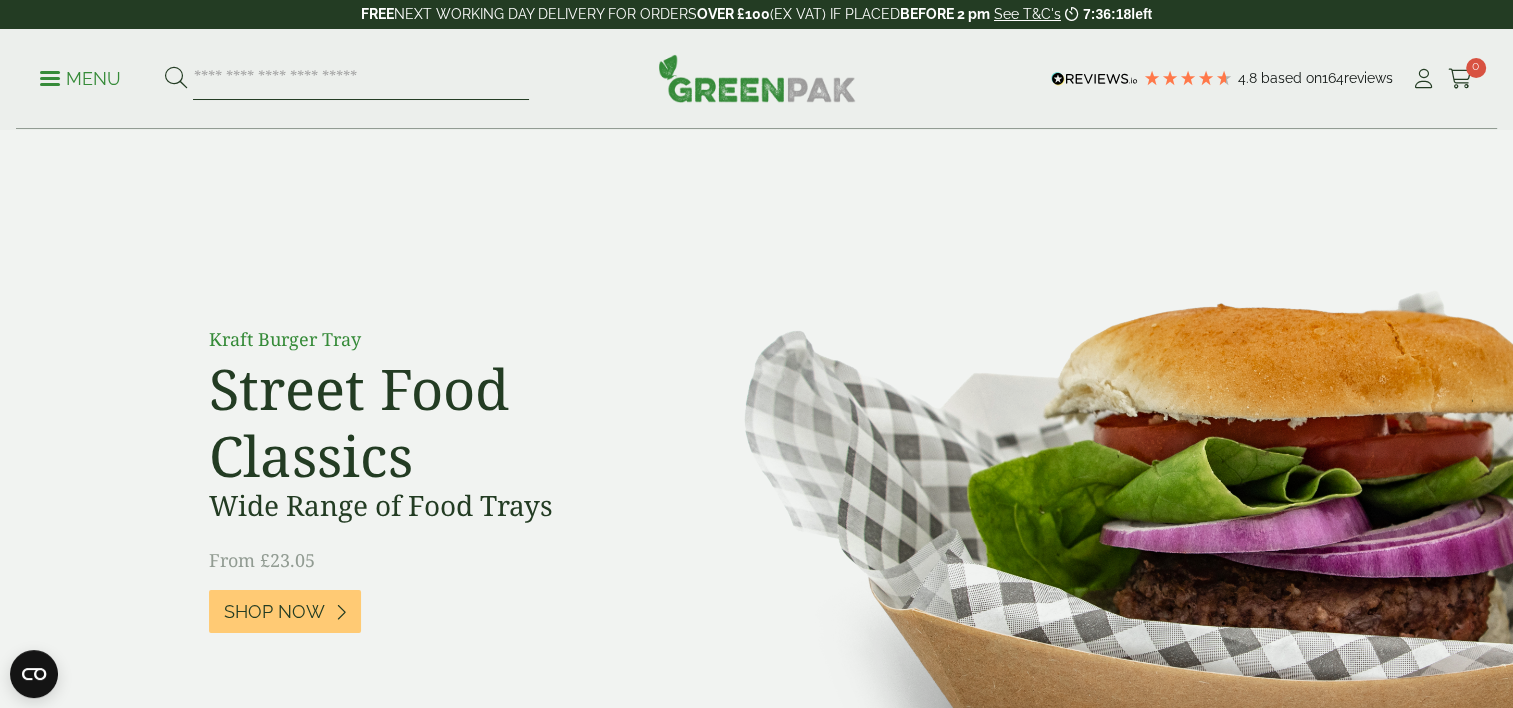 click at bounding box center (361, 79) 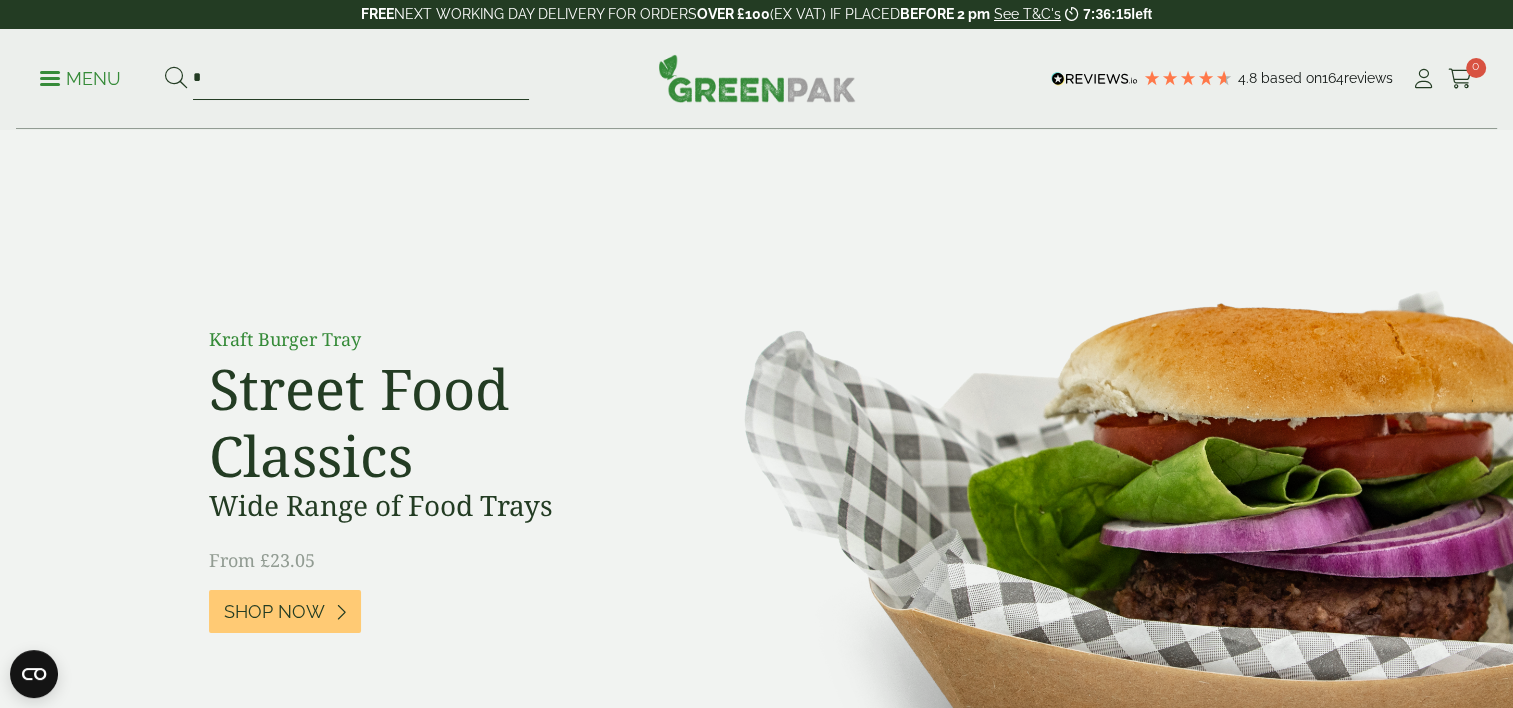 type on "*" 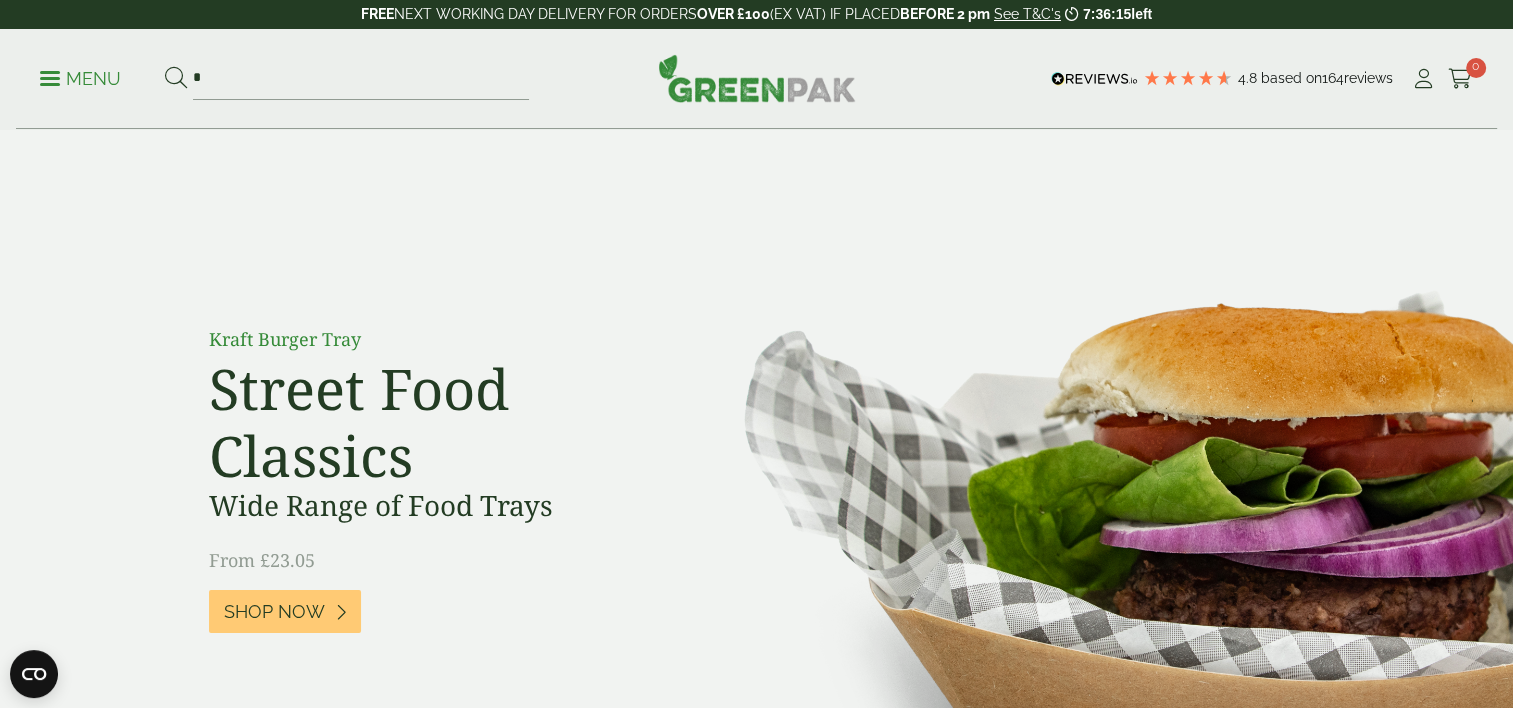 click on "Menu" at bounding box center [80, 79] 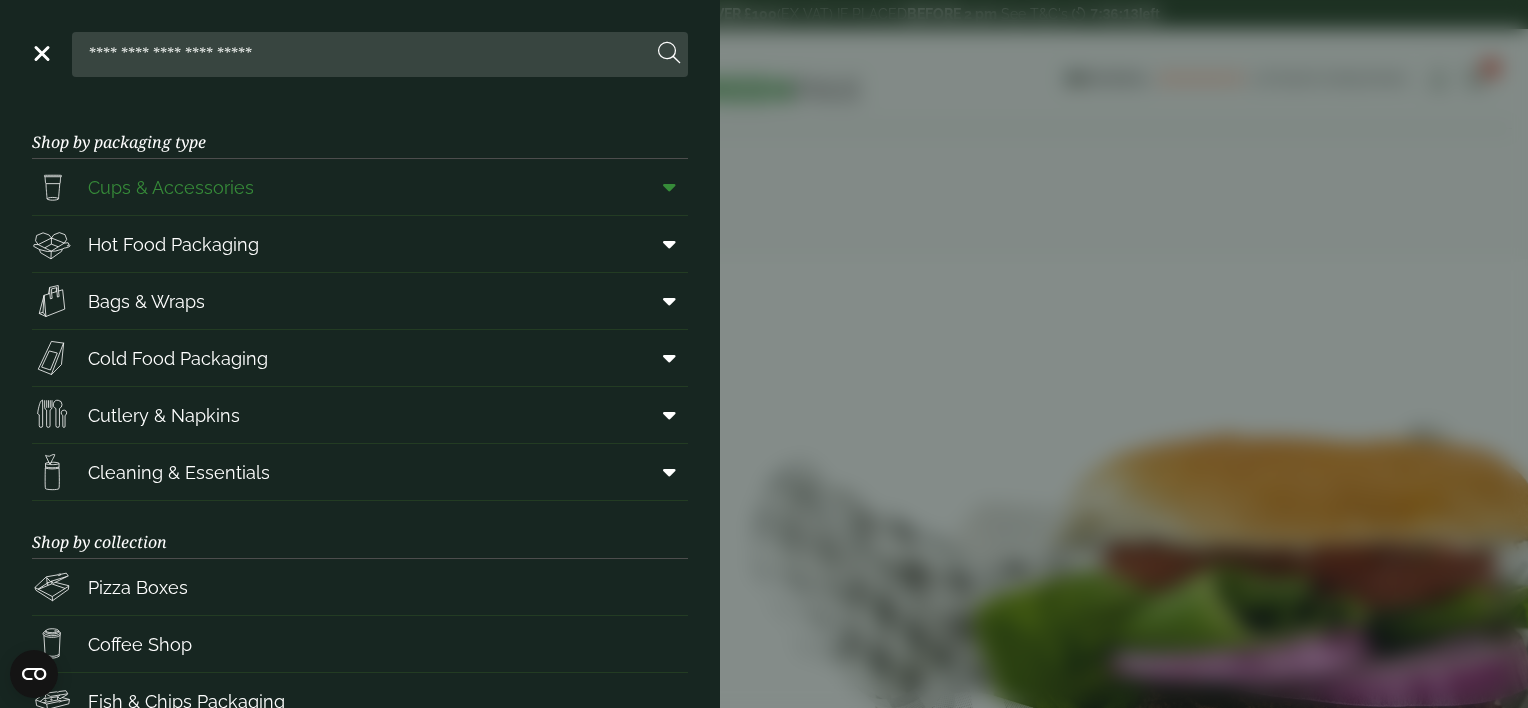 click on "Cups & Accessories" at bounding box center [171, 187] 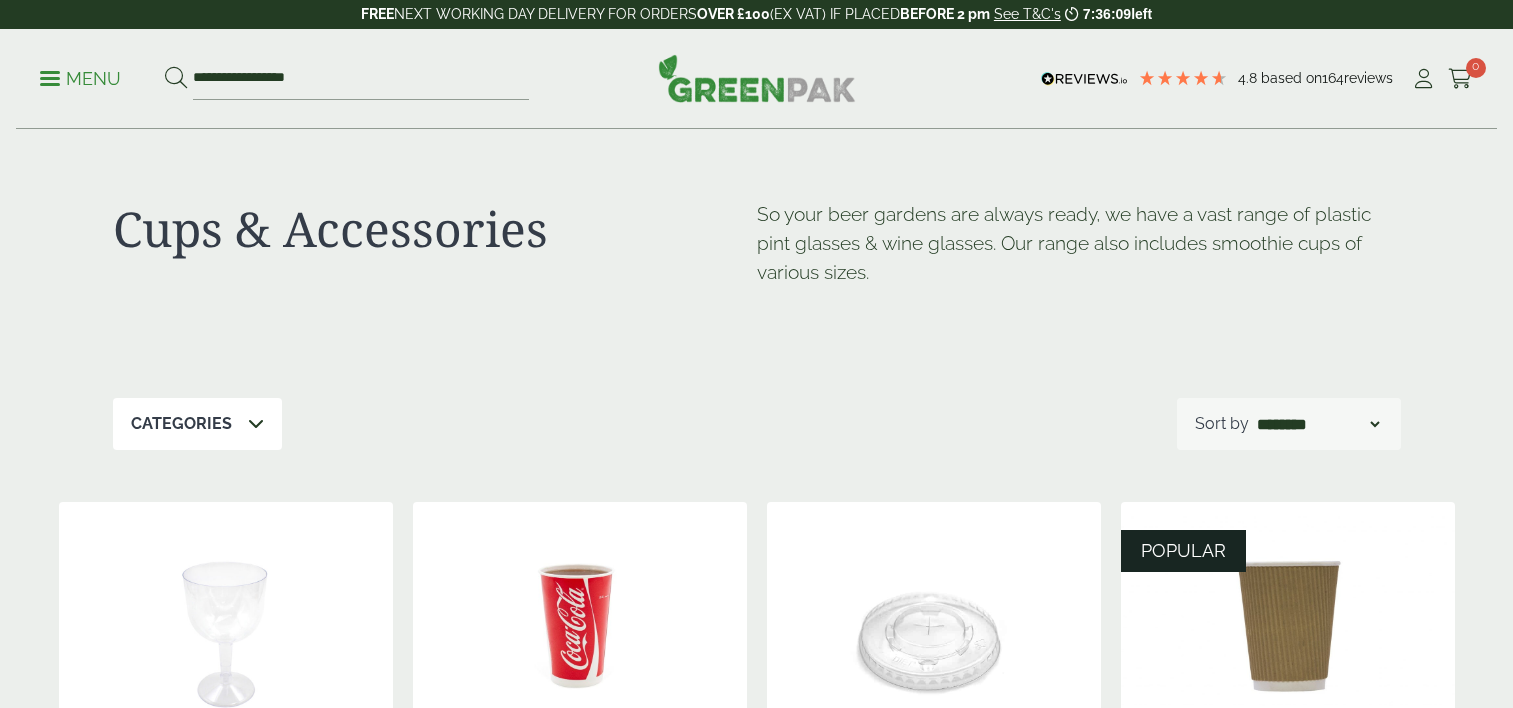 scroll, scrollTop: 0, scrollLeft: 0, axis: both 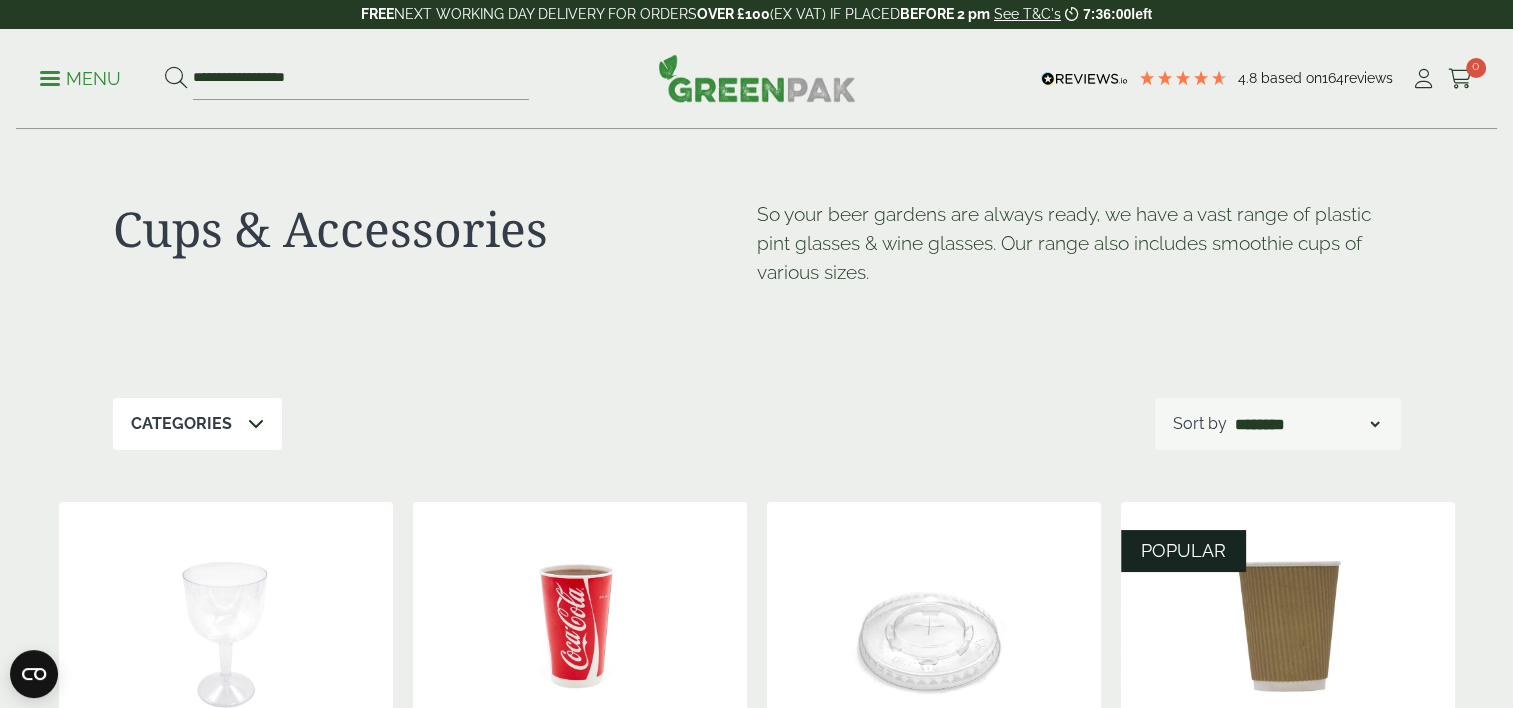 click on "Categories" at bounding box center (181, 424) 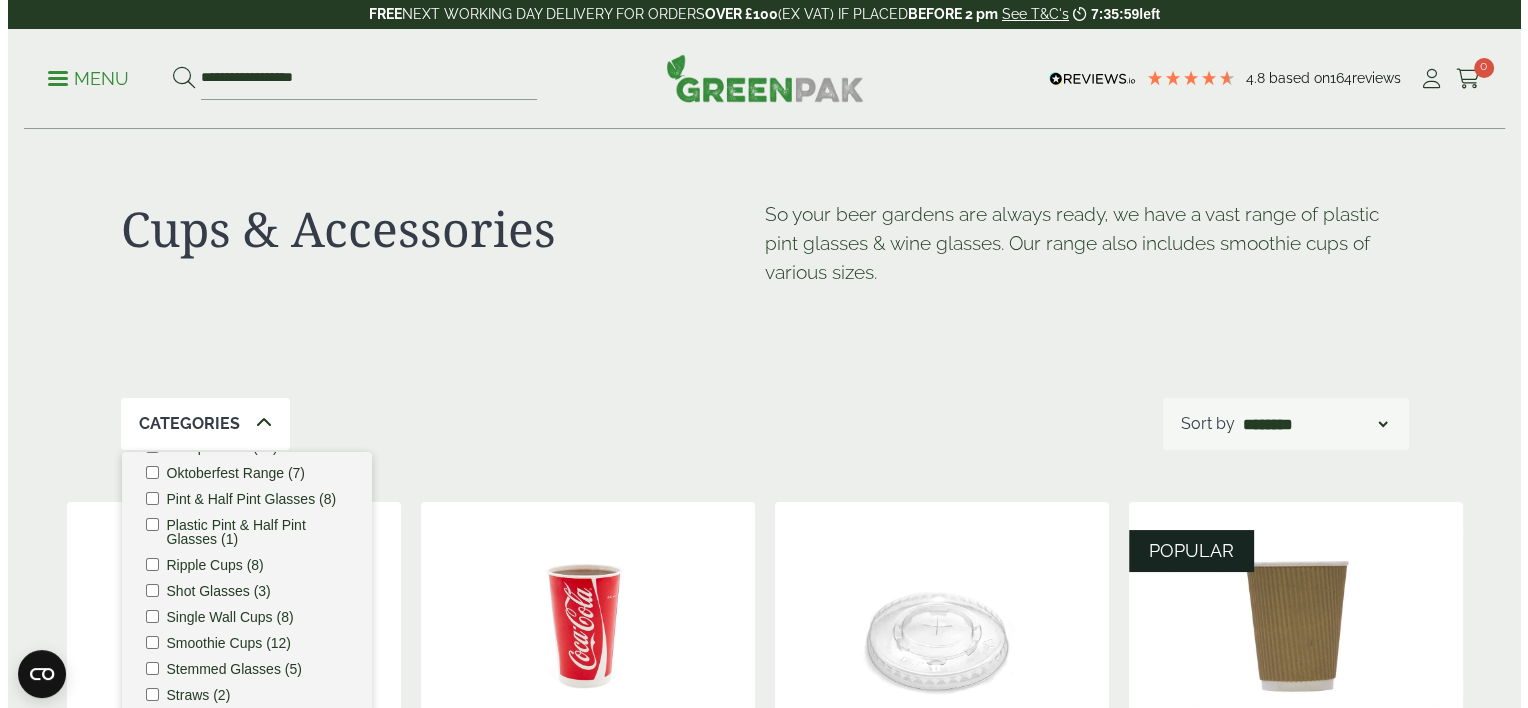 scroll, scrollTop: 232, scrollLeft: 0, axis: vertical 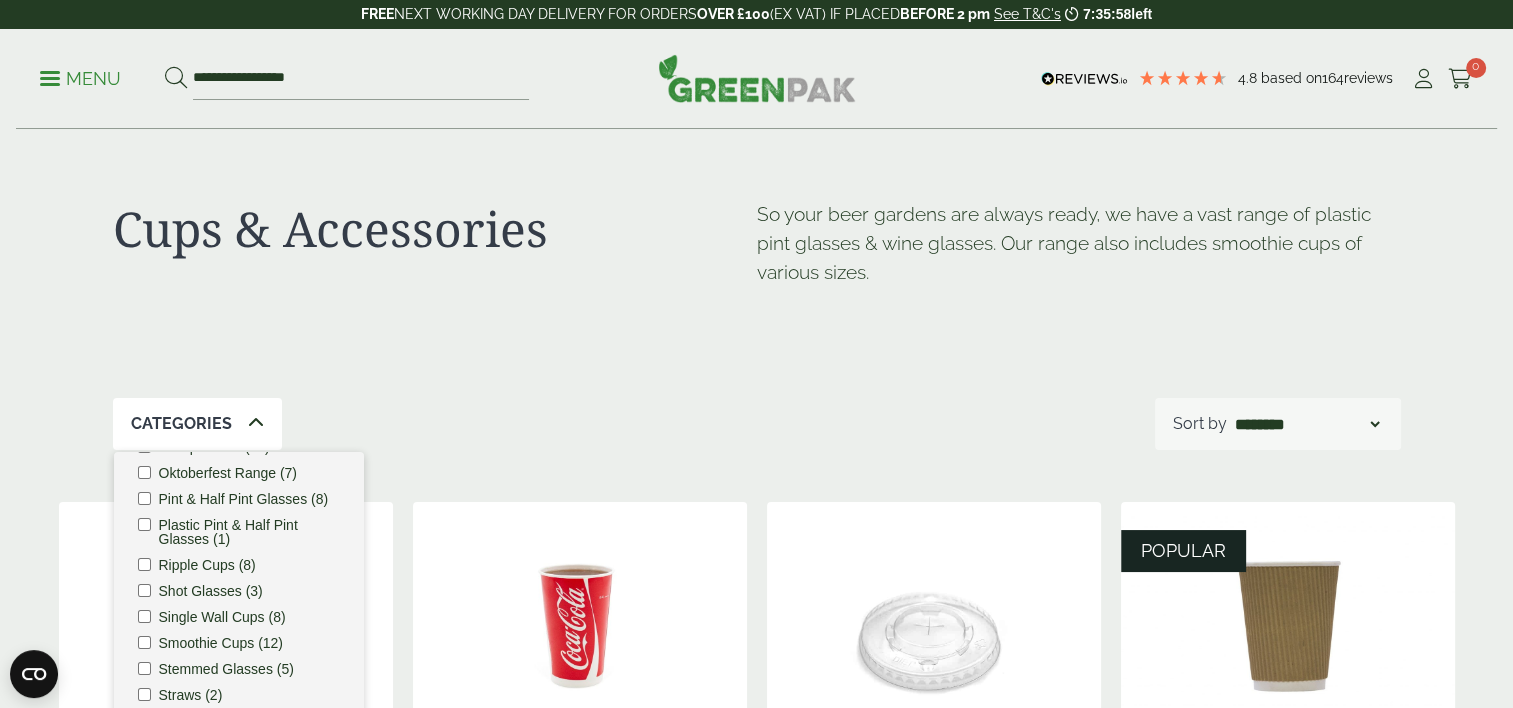 click on "Menu" at bounding box center [80, 79] 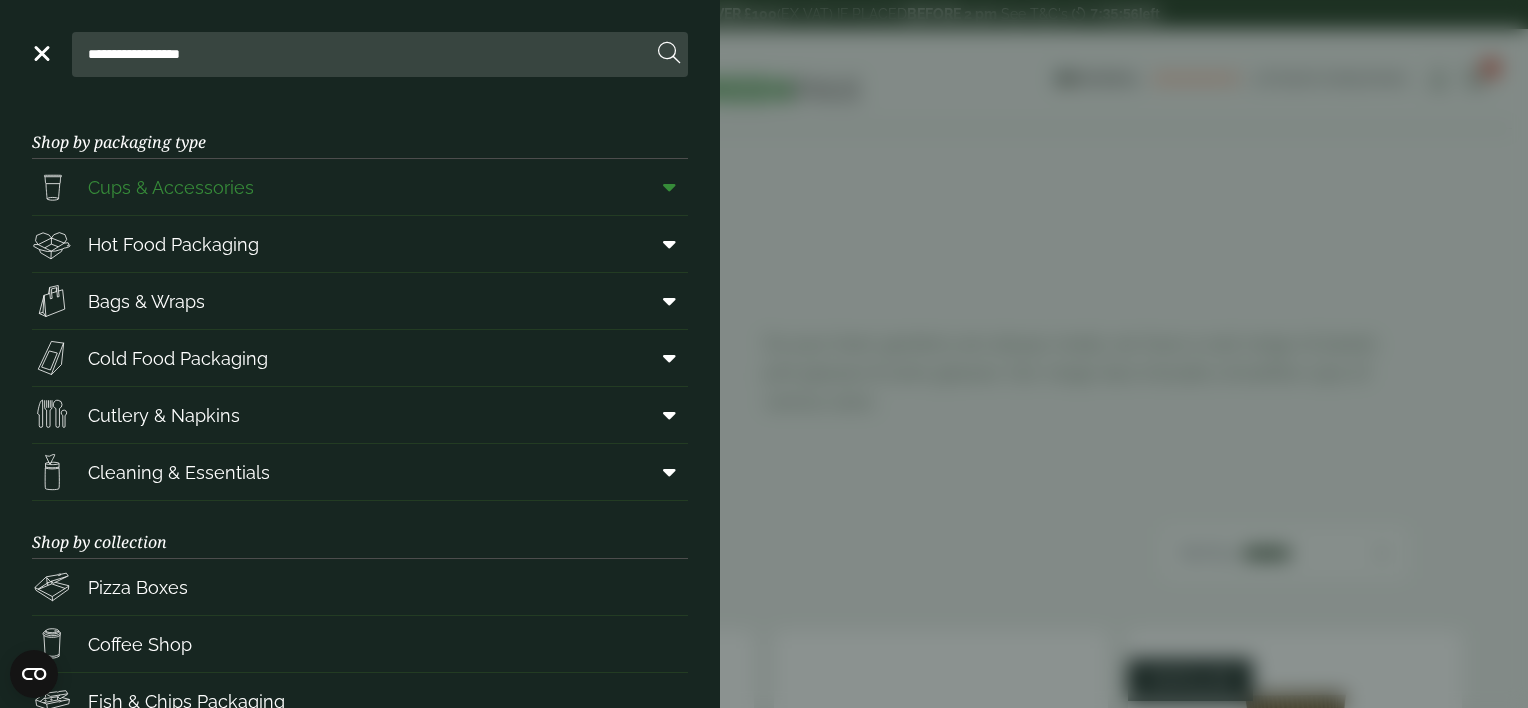 click at bounding box center (669, 187) 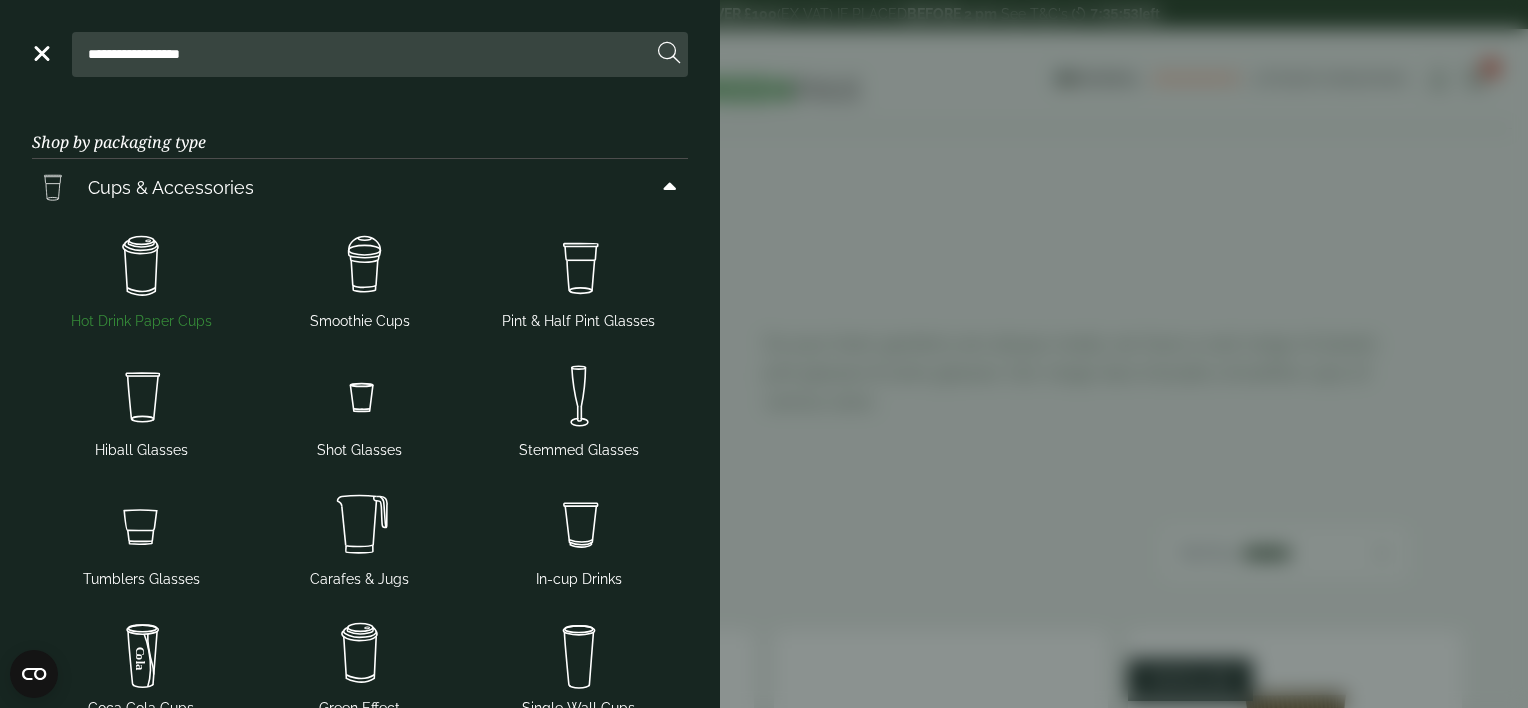 click at bounding box center [141, 267] 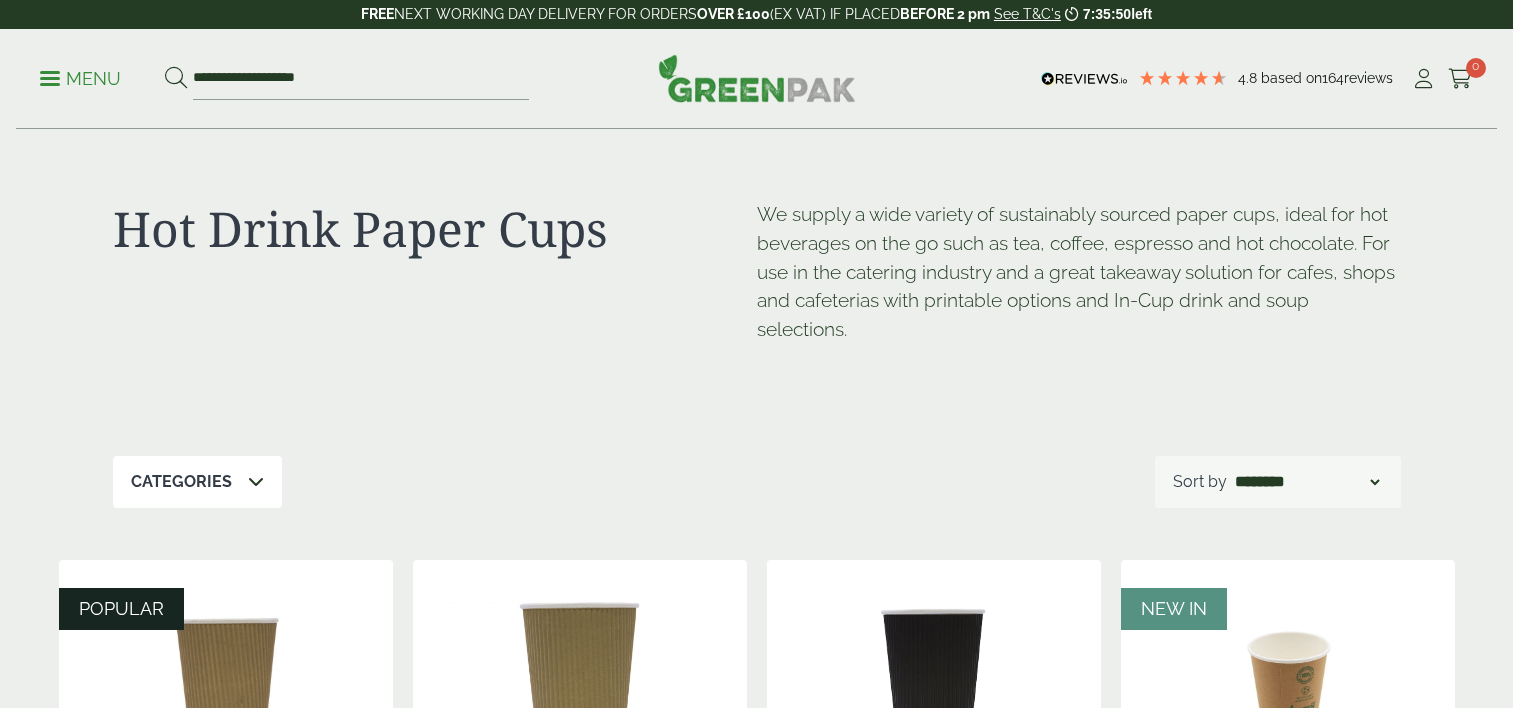 scroll, scrollTop: 0, scrollLeft: 0, axis: both 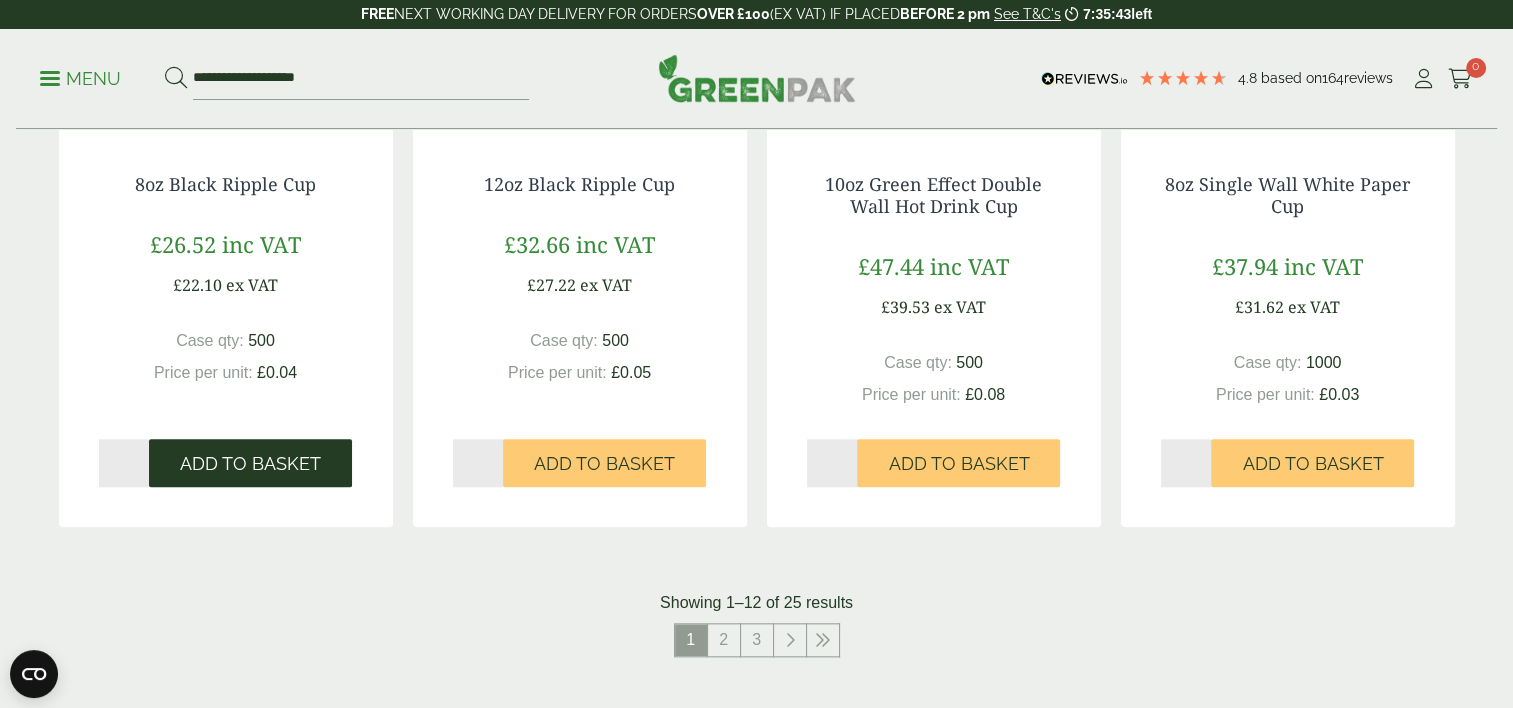 click on "Add to Basket" at bounding box center (250, 464) 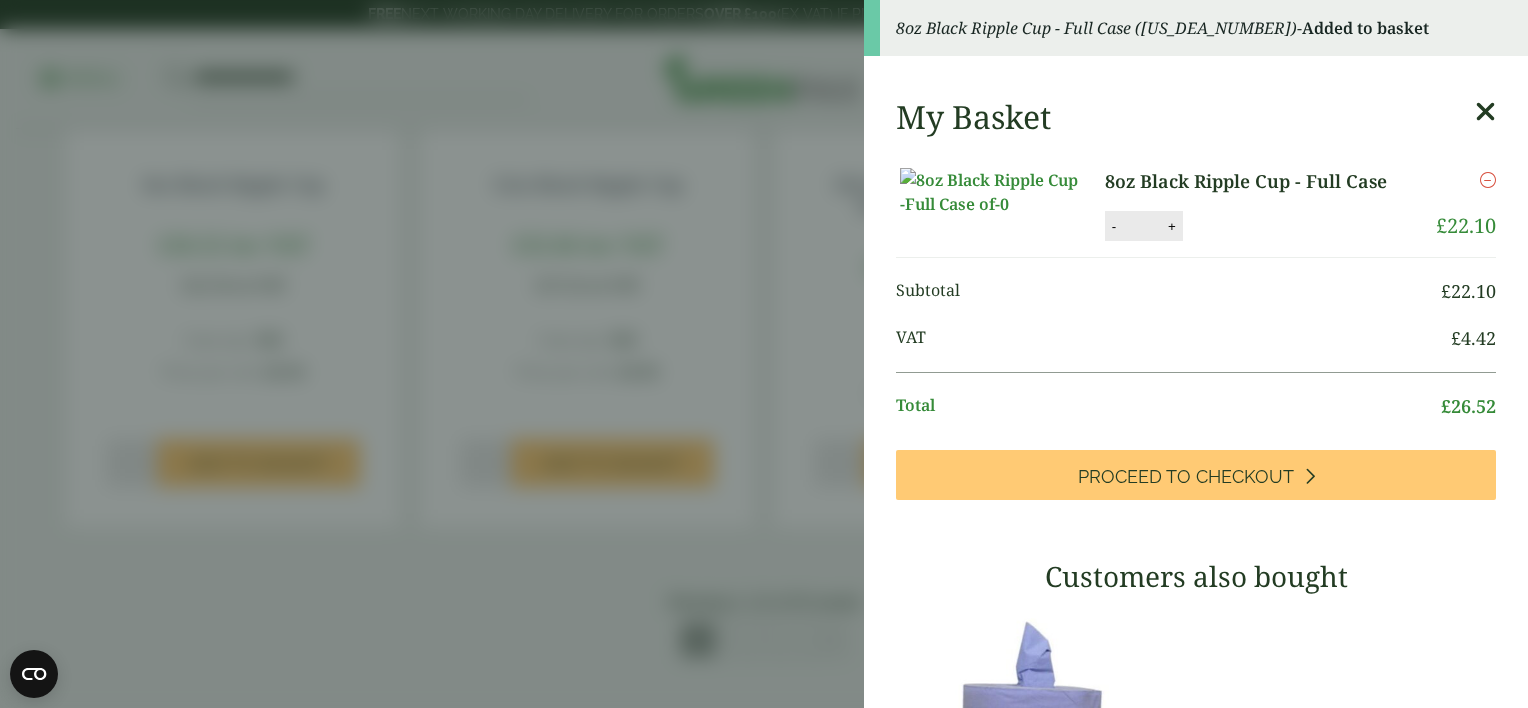 click on "My Basket
8oz Black Ripple Cup - Full Case
8oz Black Ripple Cup - Full Case quantity
- * +
Update
Remove
£ 22.10
£ £ *" at bounding box center (1196, 674) 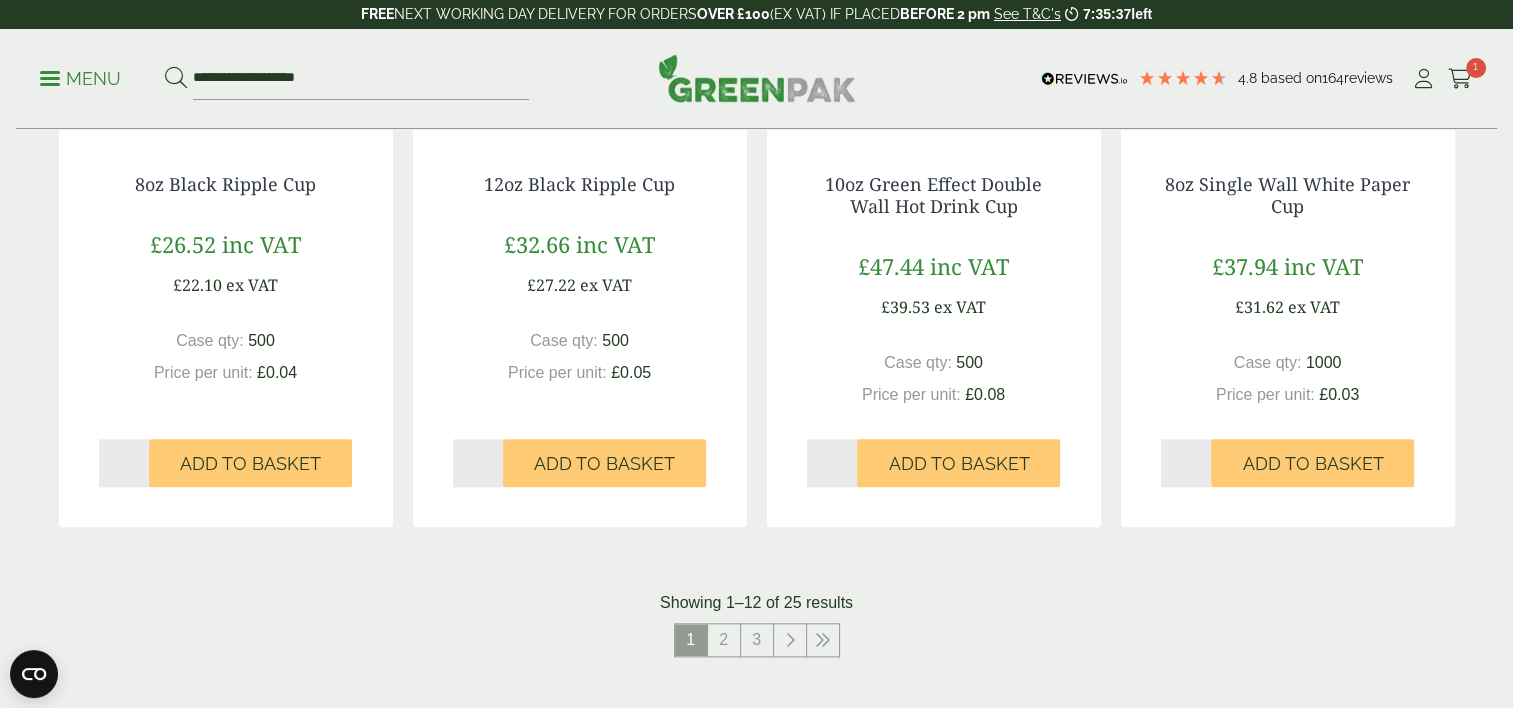 type on "*" 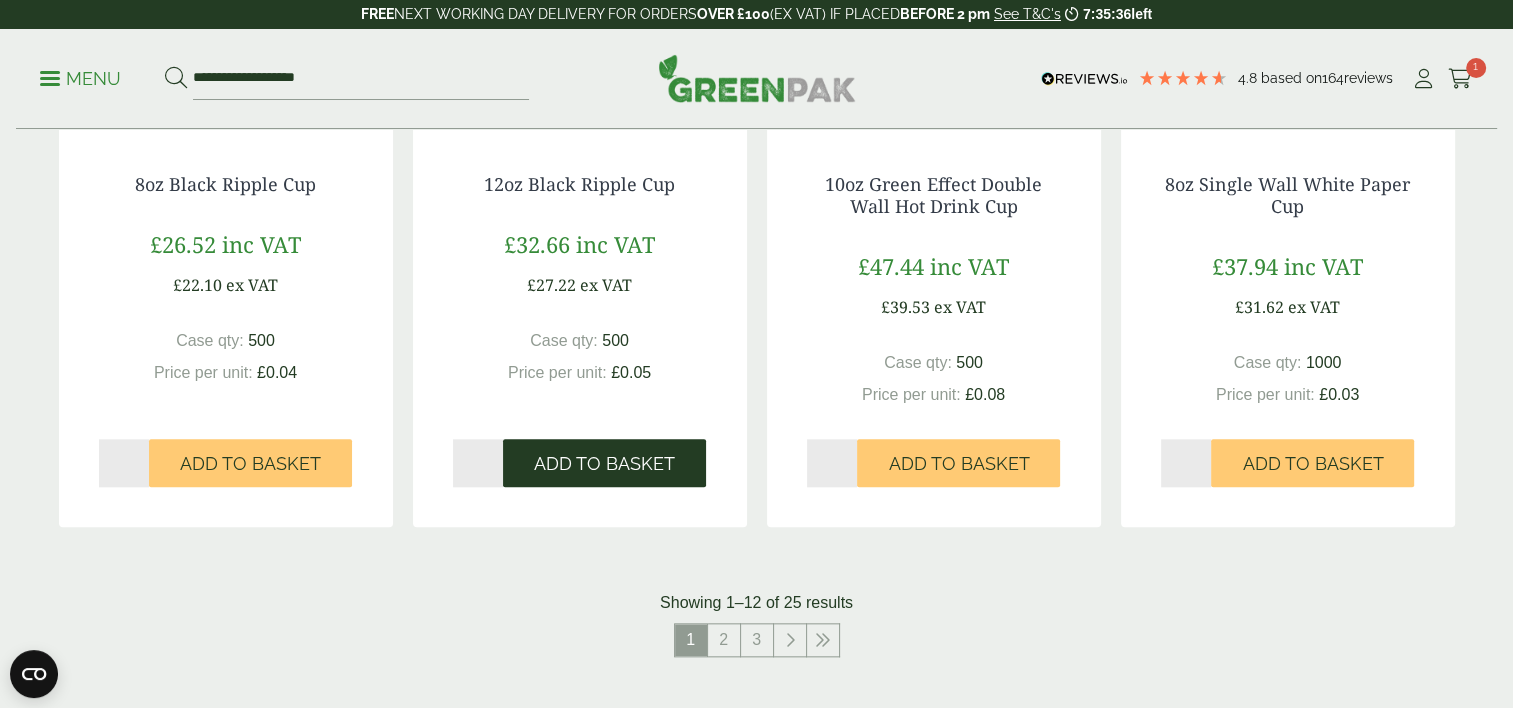 click on "Add to Basket" at bounding box center [604, 464] 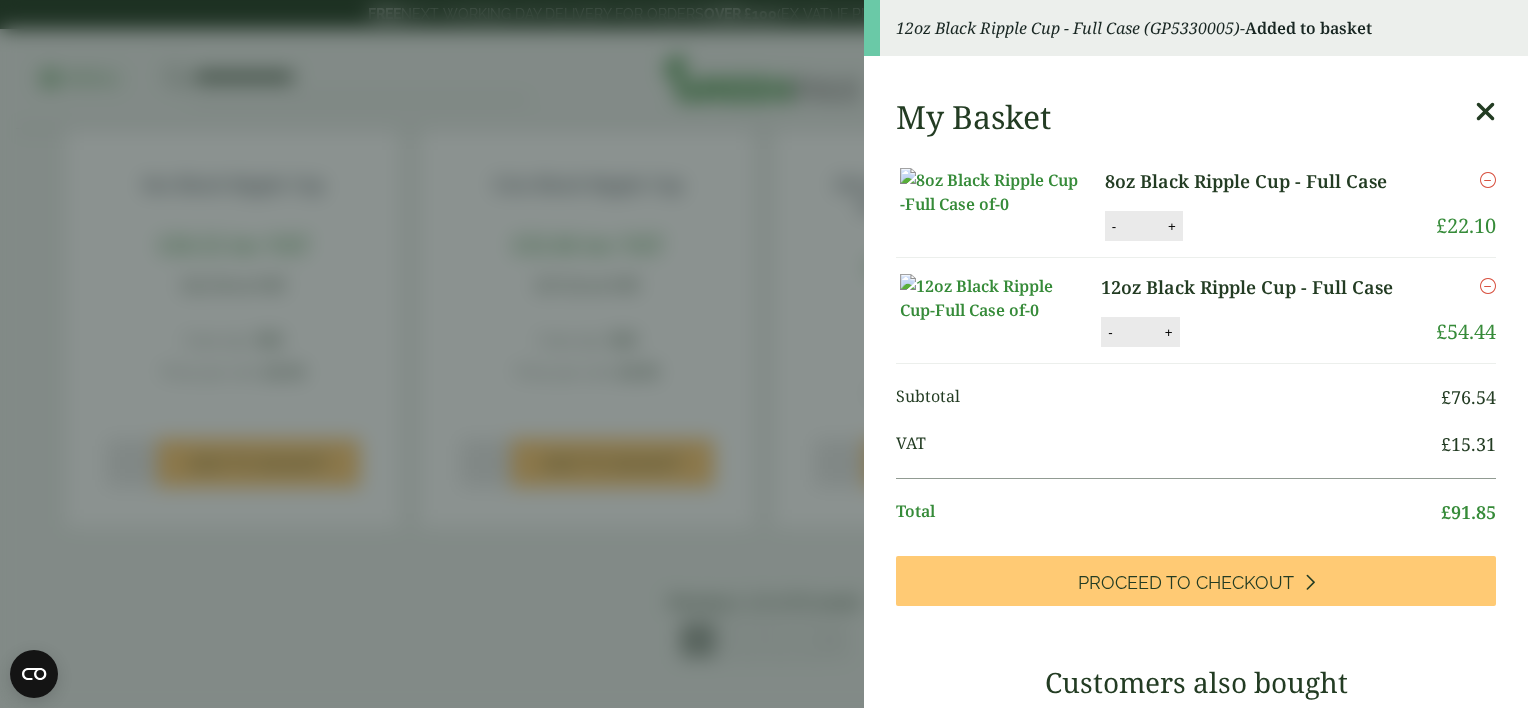 click at bounding box center (1485, 112) 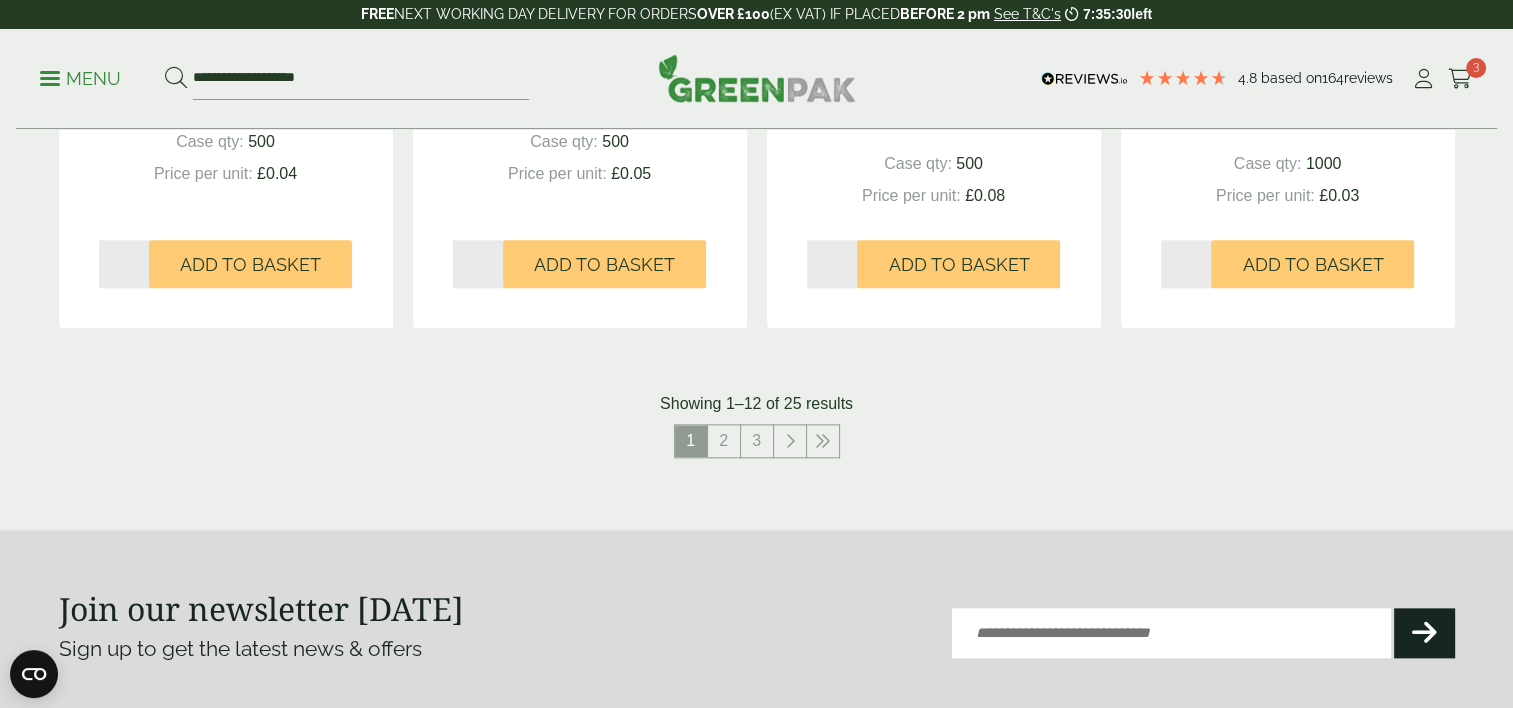 scroll, scrollTop: 2200, scrollLeft: 0, axis: vertical 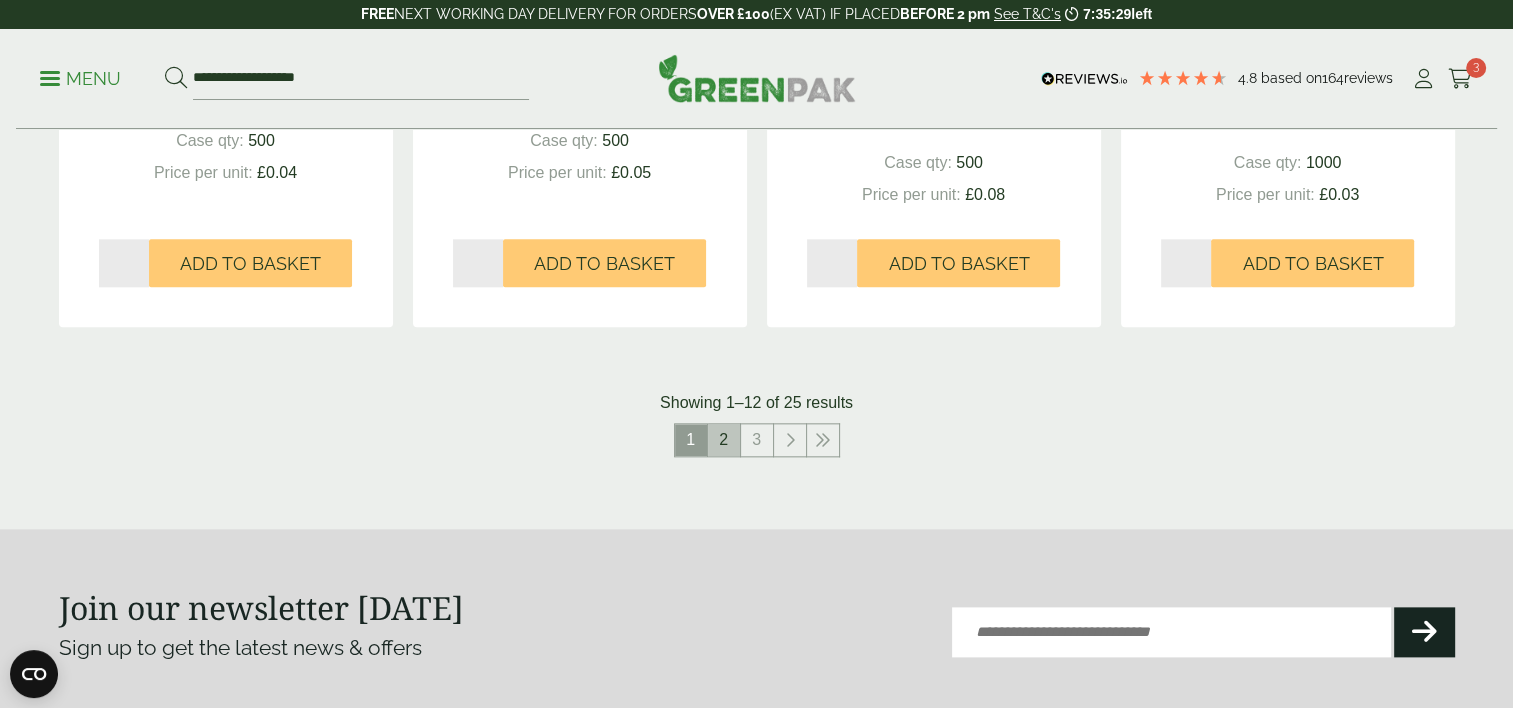click on "2" at bounding box center (724, 440) 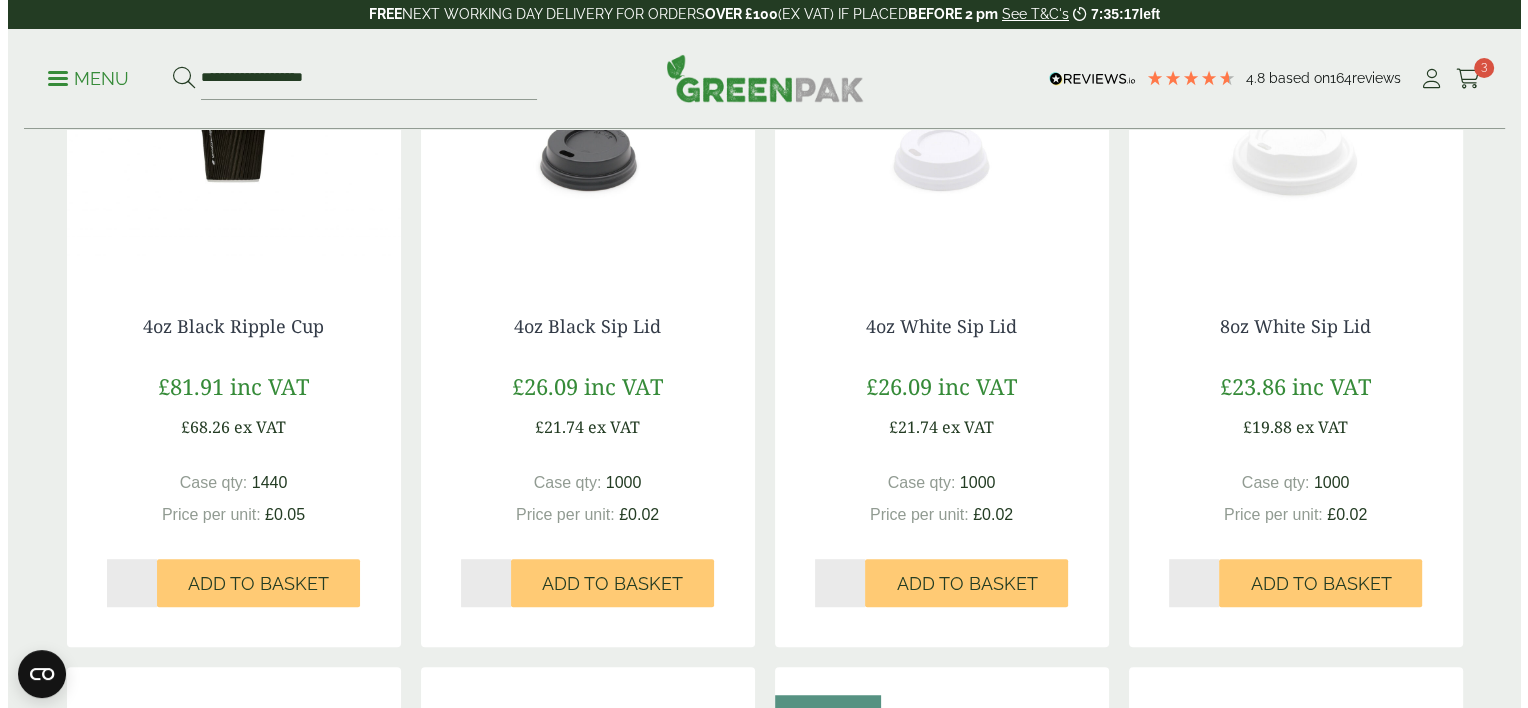 scroll, scrollTop: 1200, scrollLeft: 0, axis: vertical 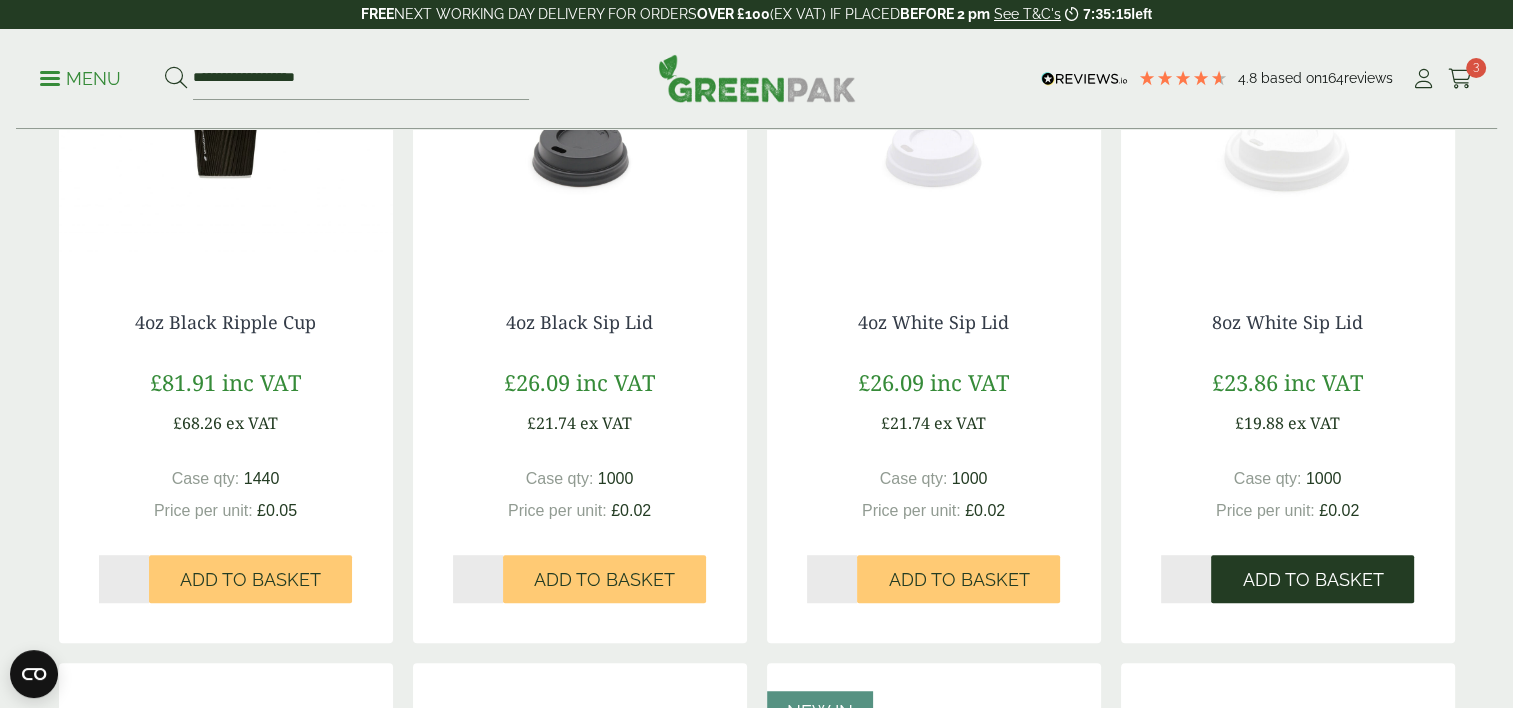 click on "Add to Basket" at bounding box center [1312, 580] 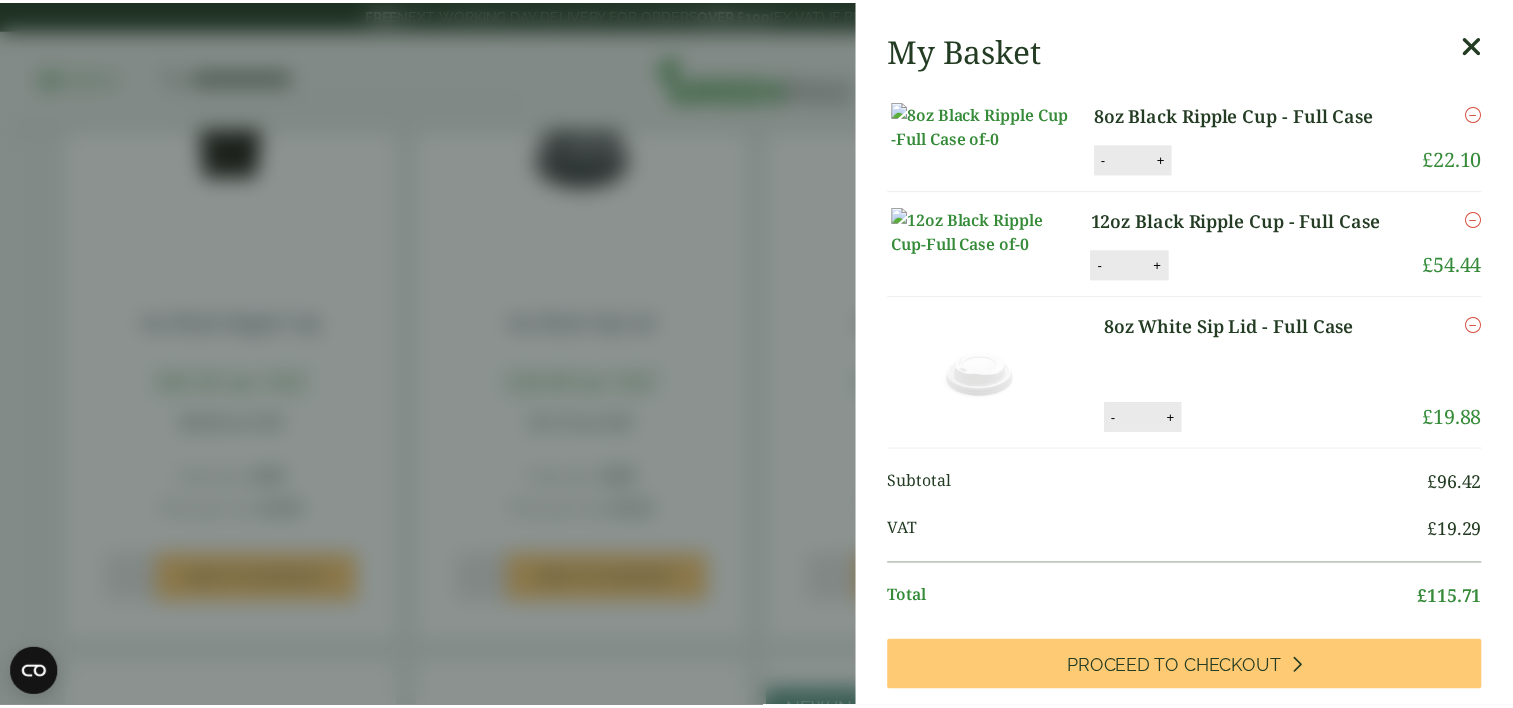 scroll, scrollTop: 0, scrollLeft: 0, axis: both 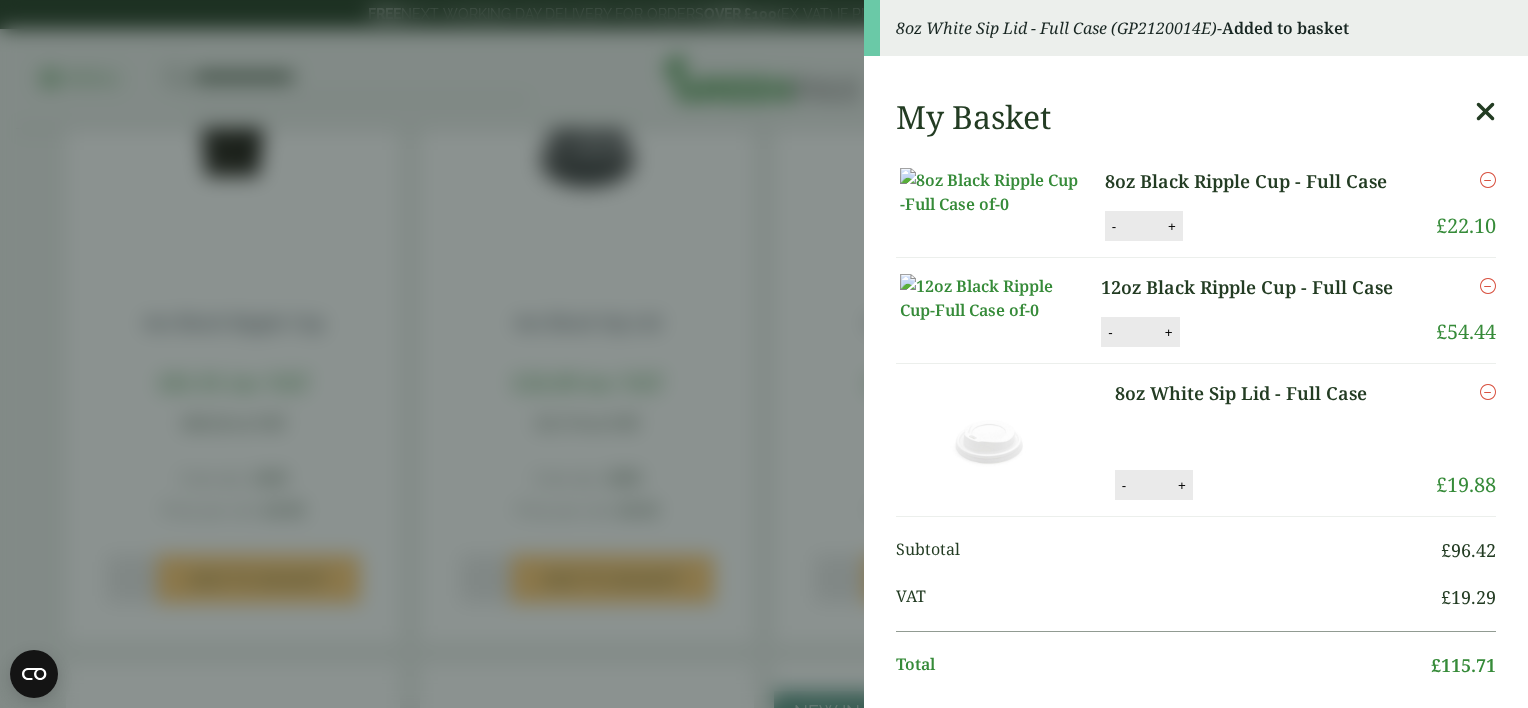 click at bounding box center (1485, 112) 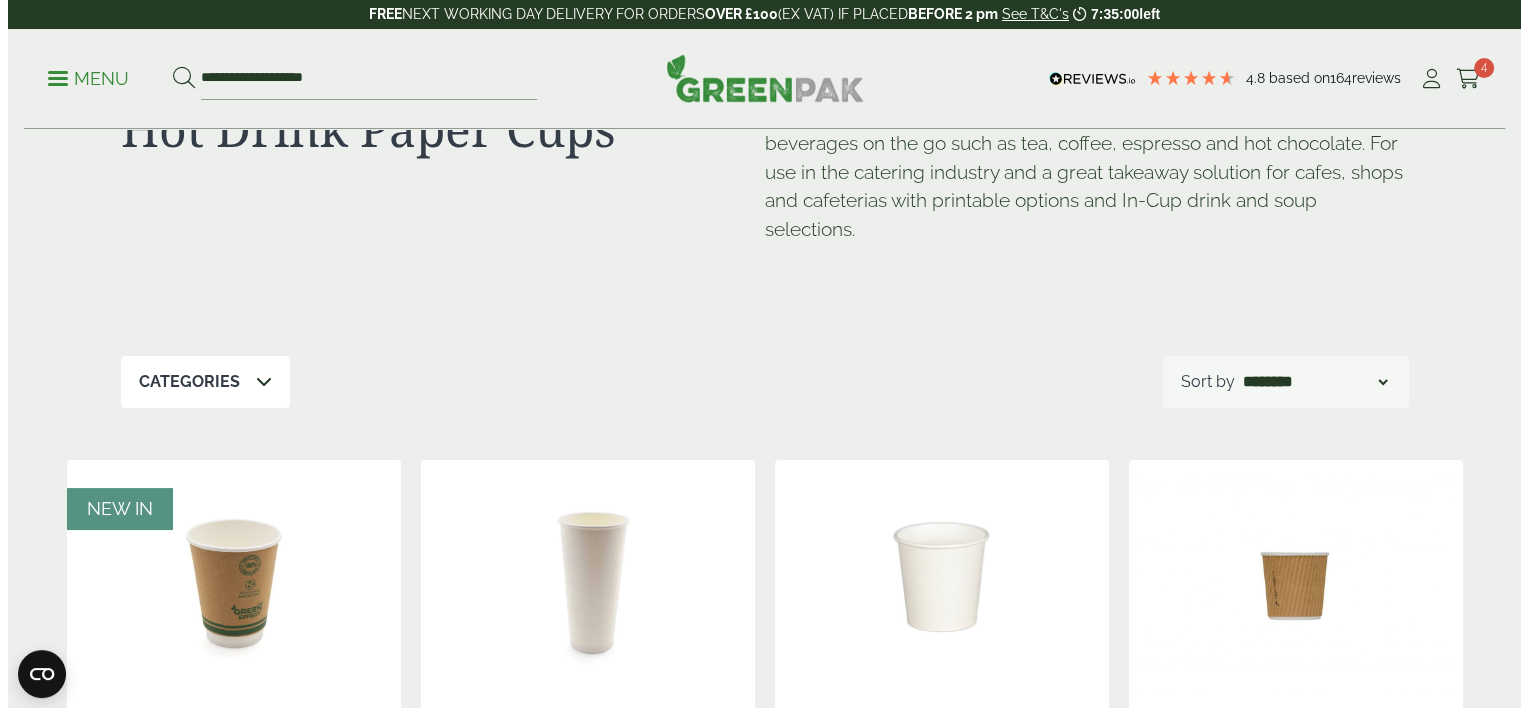 scroll, scrollTop: 0, scrollLeft: 0, axis: both 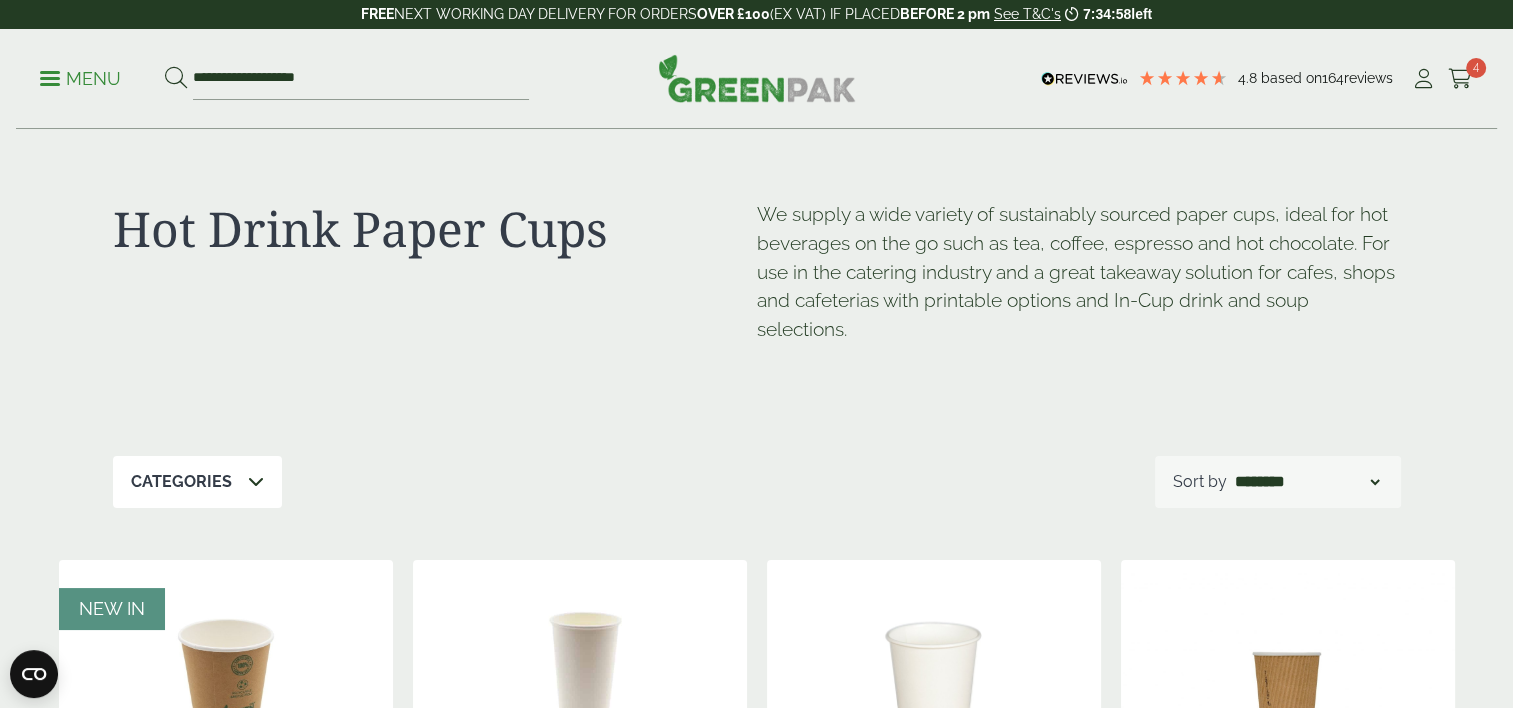 click on "Menu" at bounding box center [80, 79] 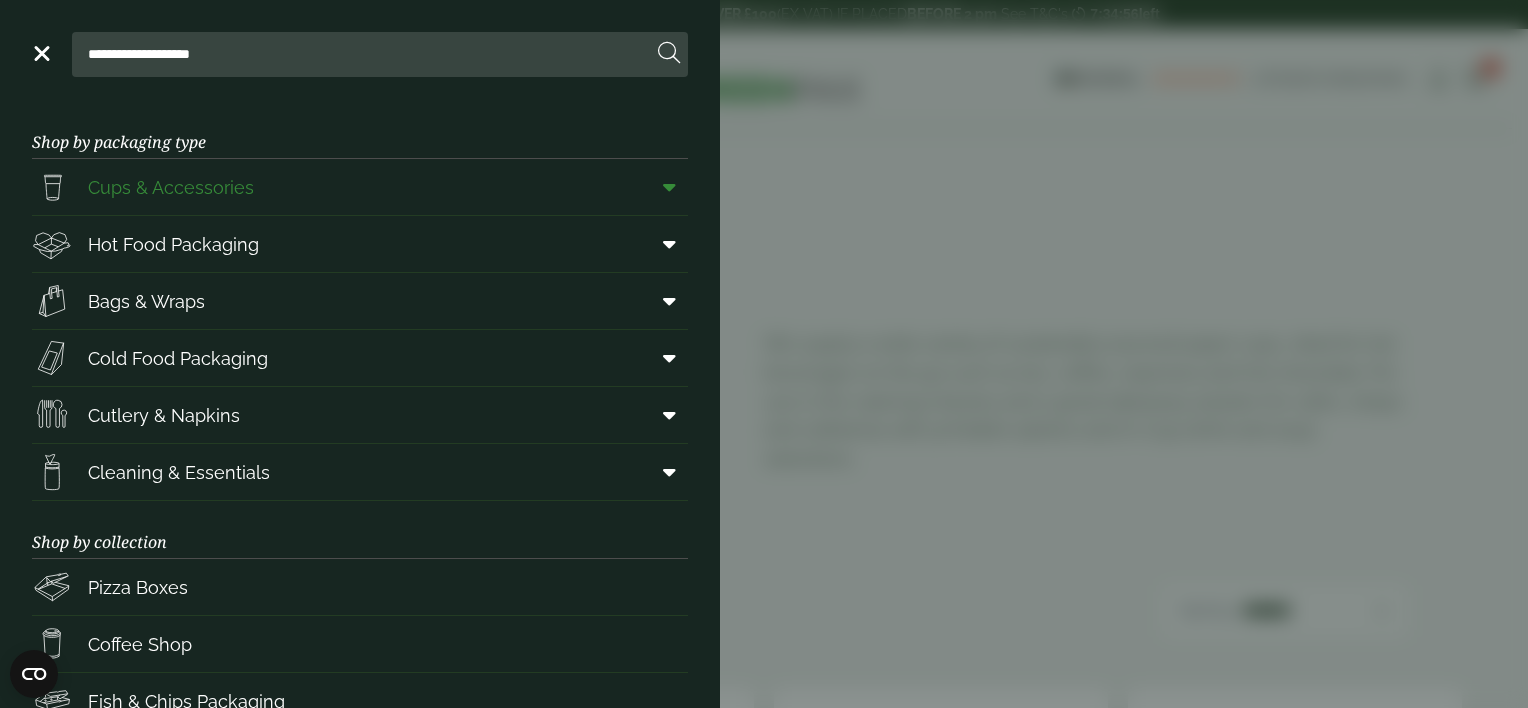 click on "Cups & Accessories" at bounding box center (171, 187) 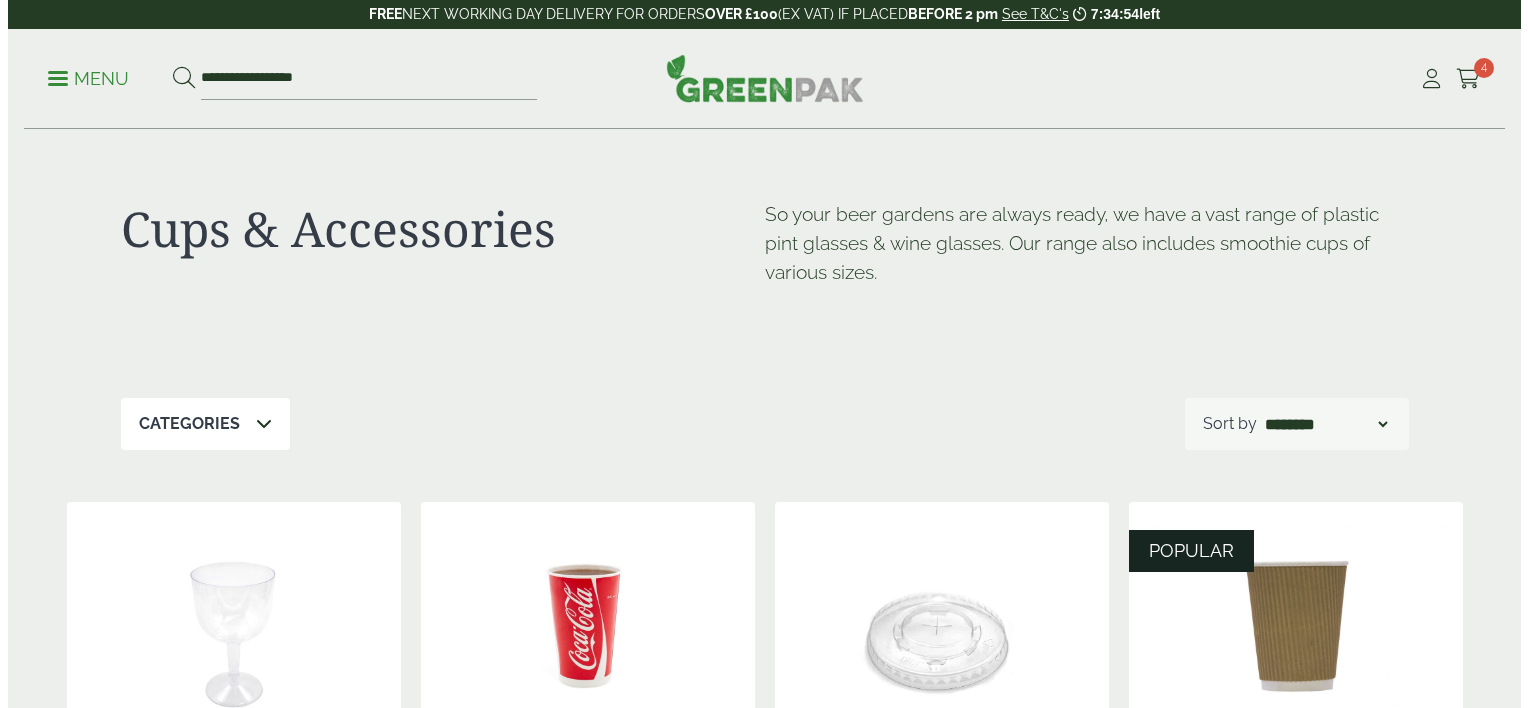 scroll, scrollTop: 0, scrollLeft: 0, axis: both 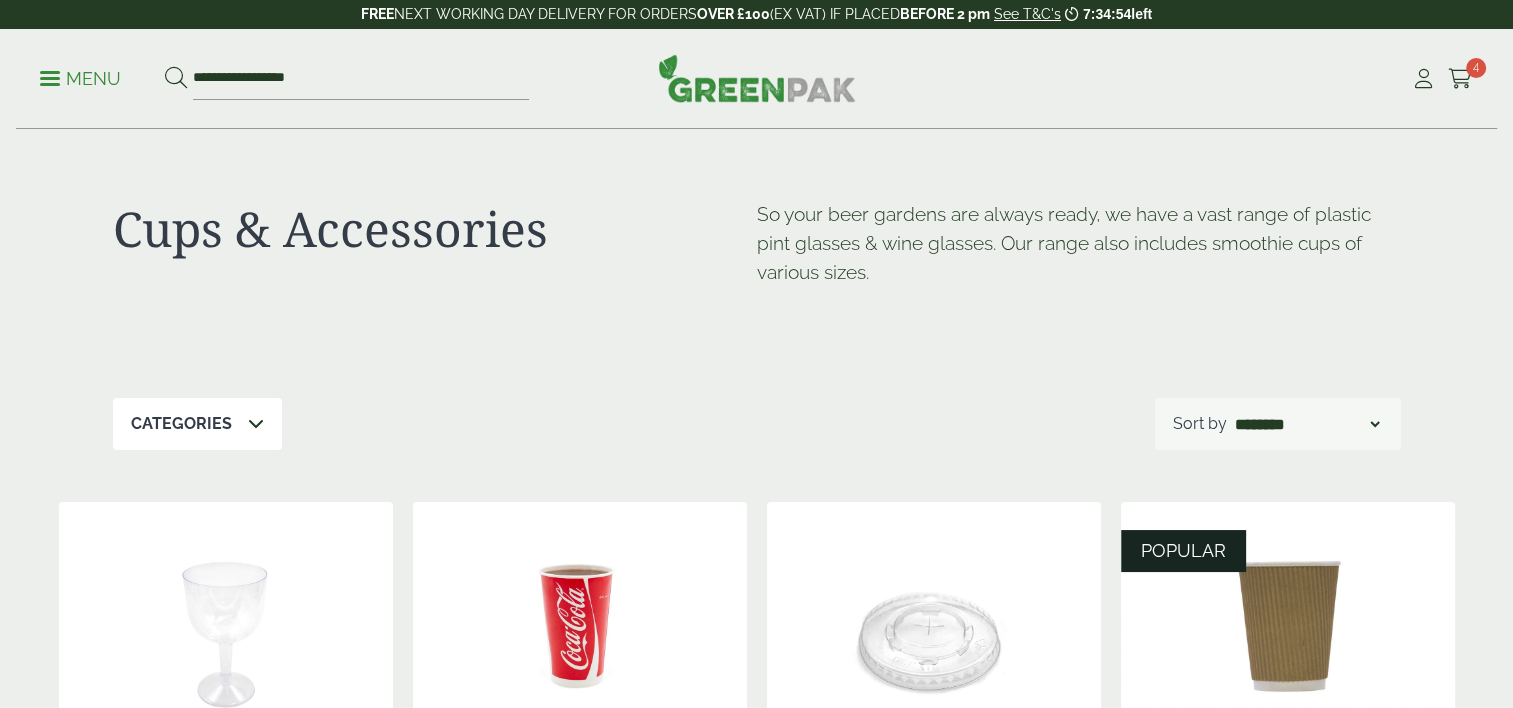 click on "Menu" at bounding box center (80, 79) 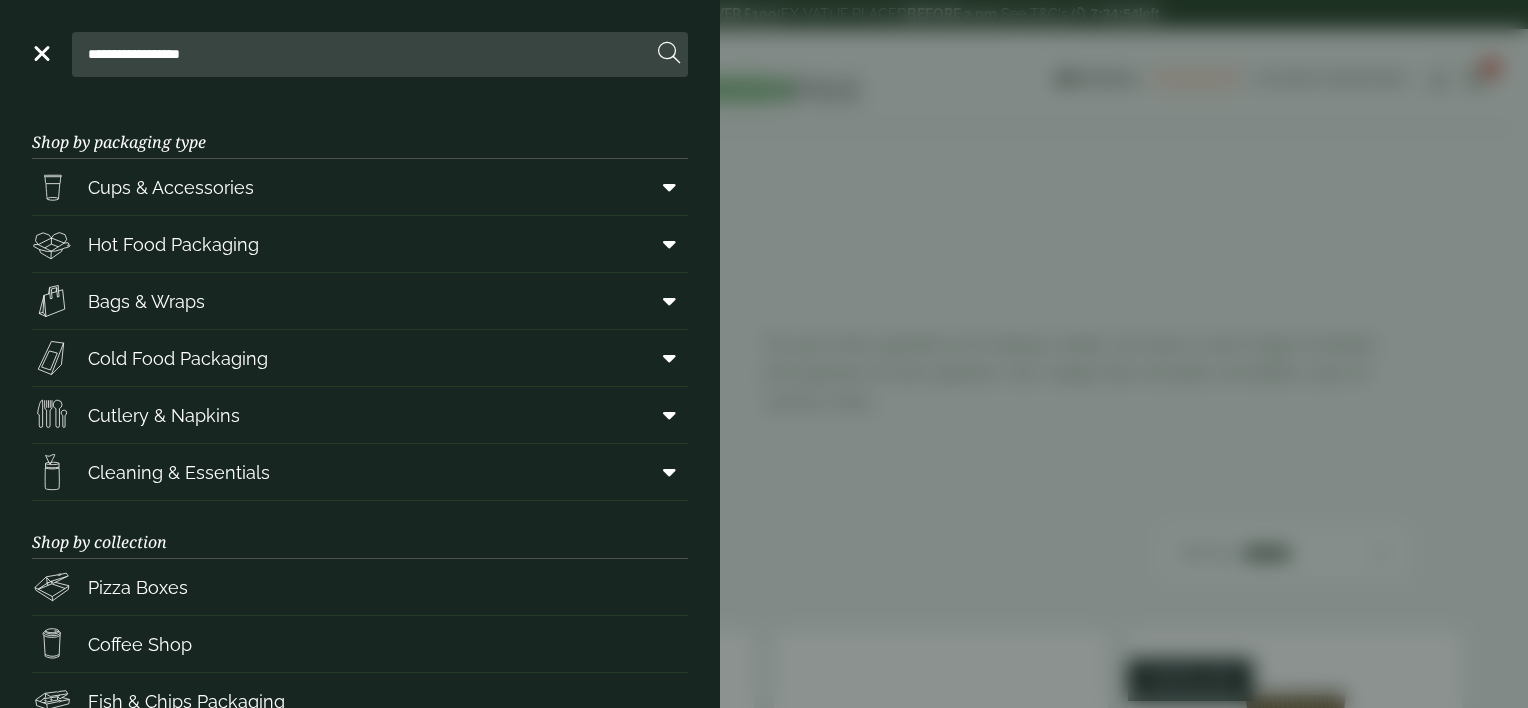 scroll, scrollTop: 0, scrollLeft: 0, axis: both 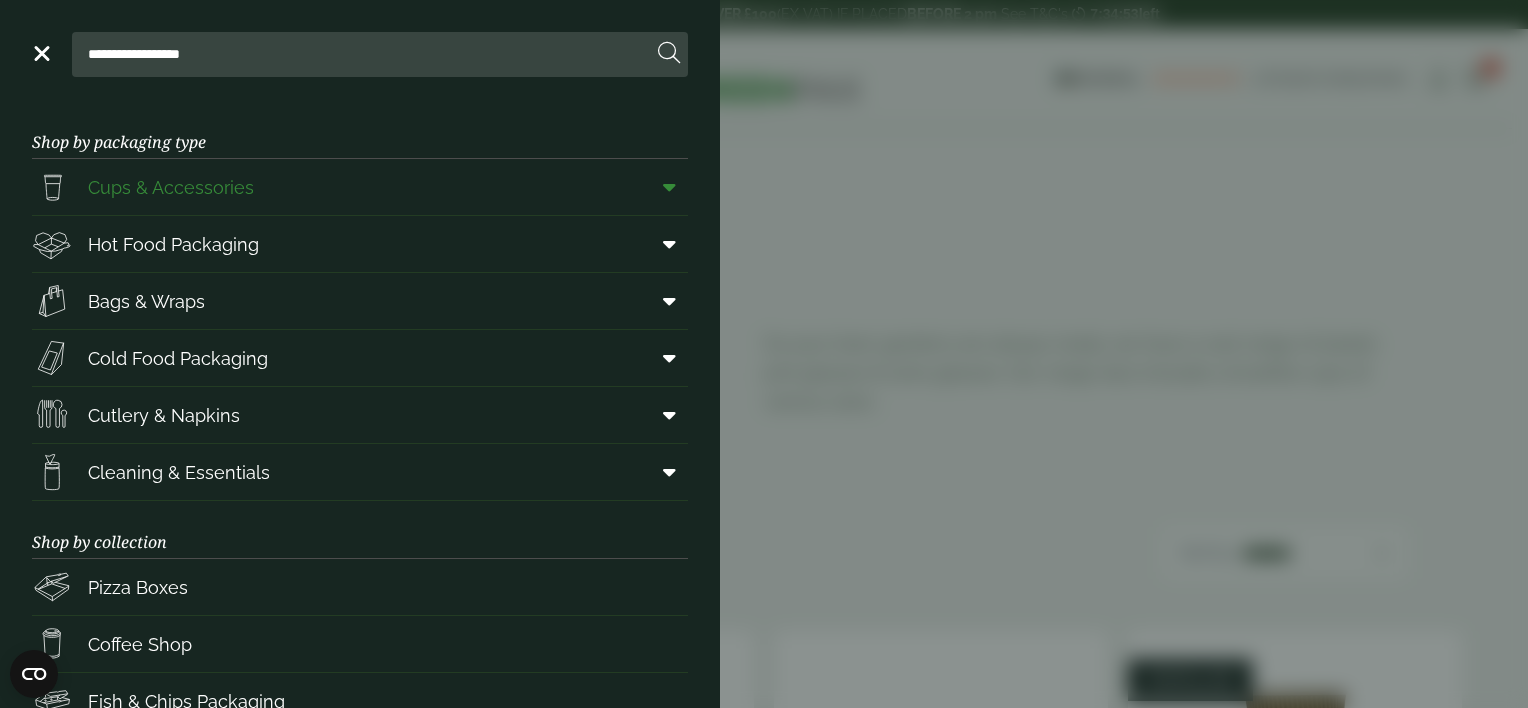 click at bounding box center (669, 187) 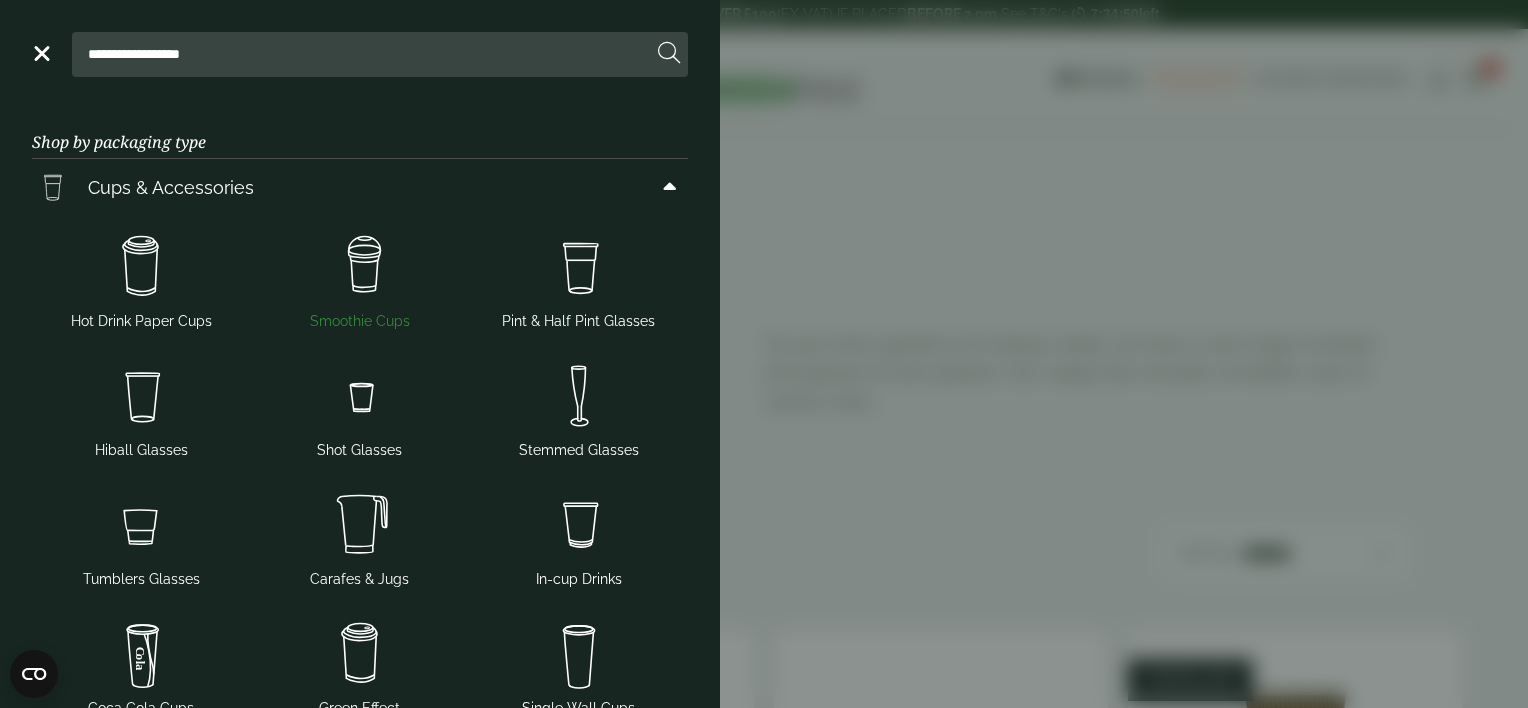 click at bounding box center [360, 267] 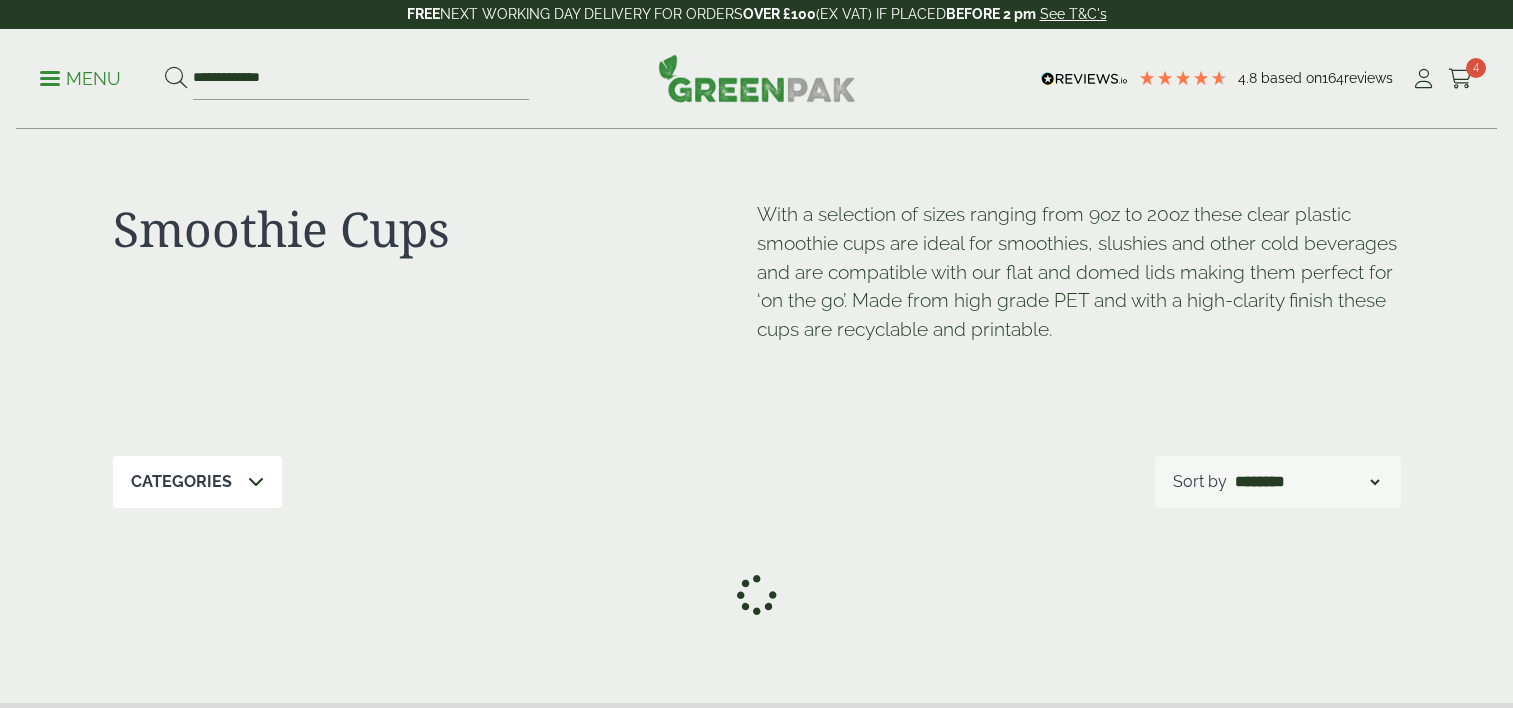 scroll, scrollTop: 0, scrollLeft: 0, axis: both 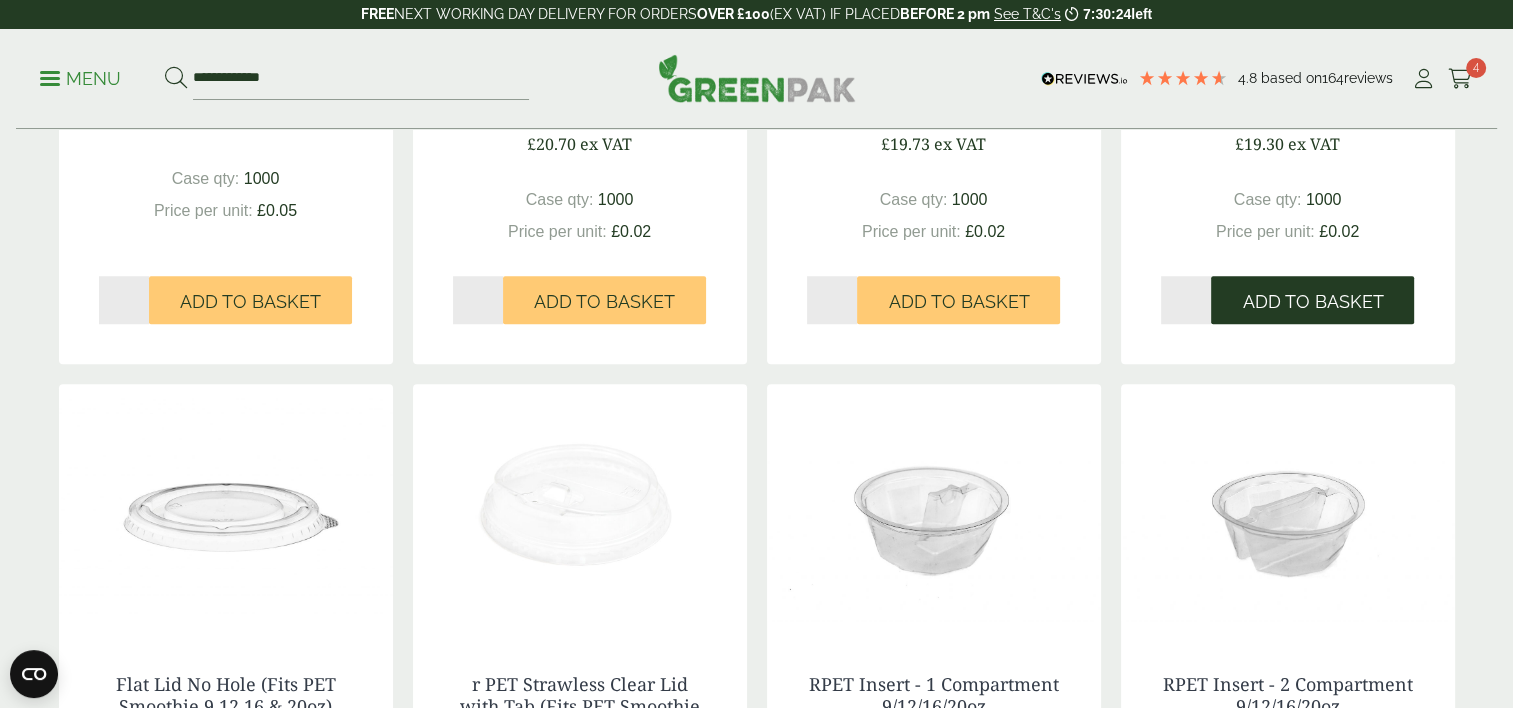 drag, startPoint x: 1302, startPoint y: 299, endPoint x: 1288, endPoint y: 299, distance: 14 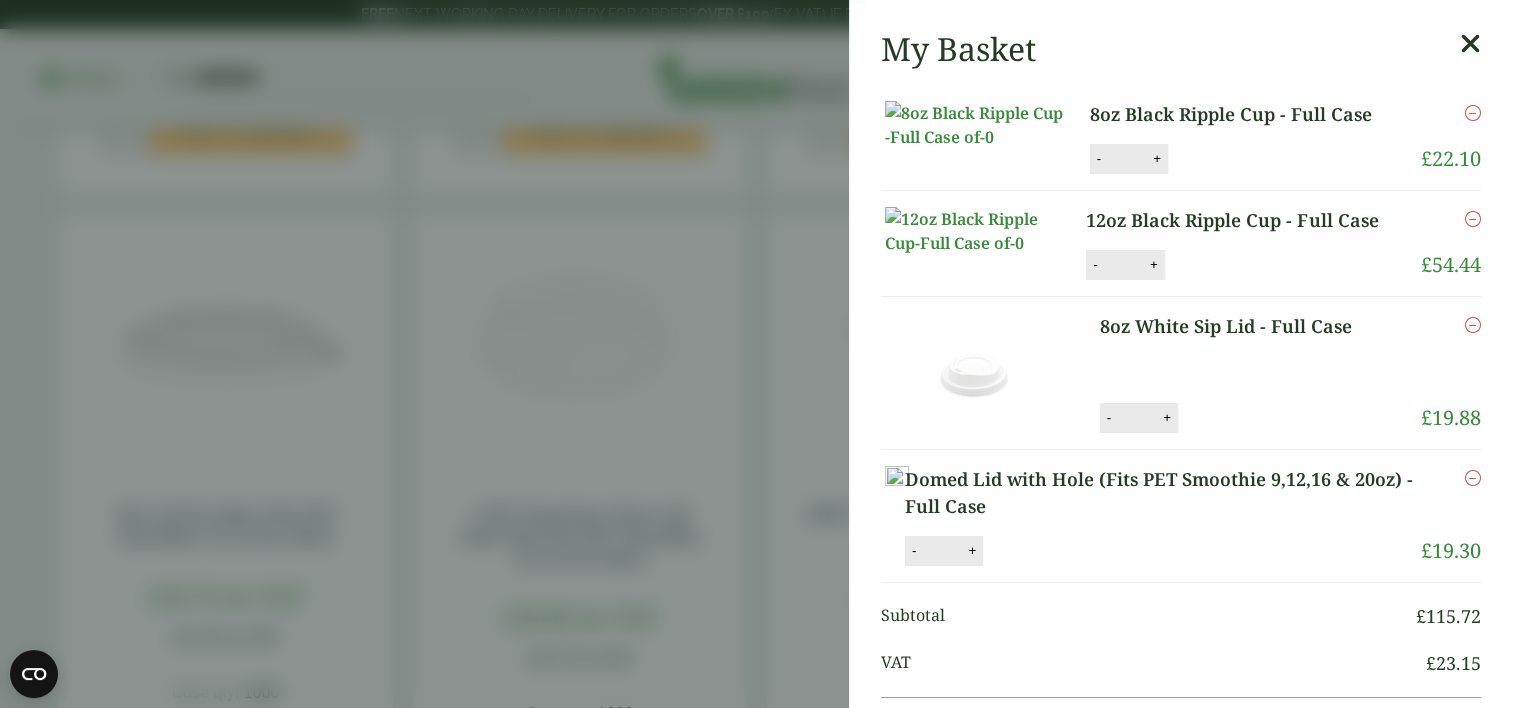 scroll, scrollTop: 1900, scrollLeft: 0, axis: vertical 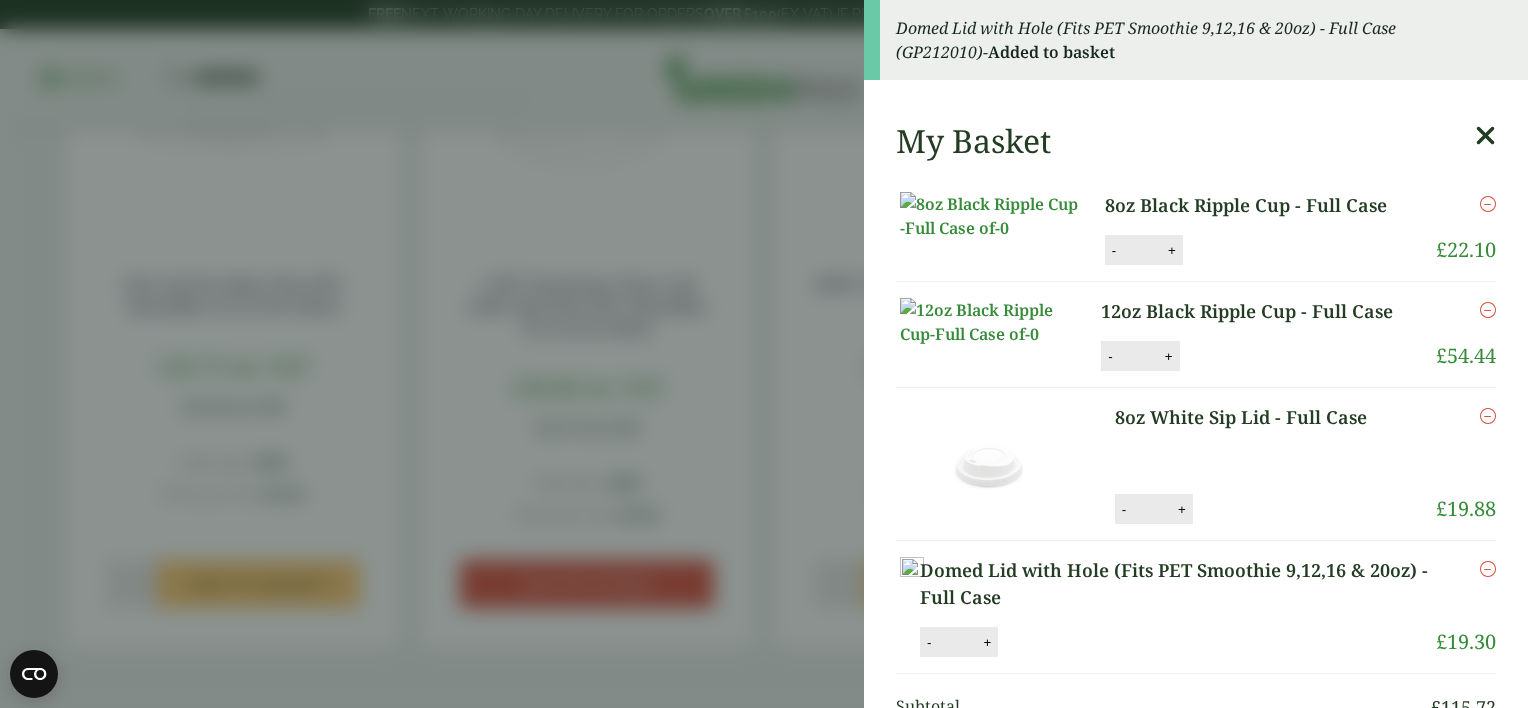 click at bounding box center (1485, 136) 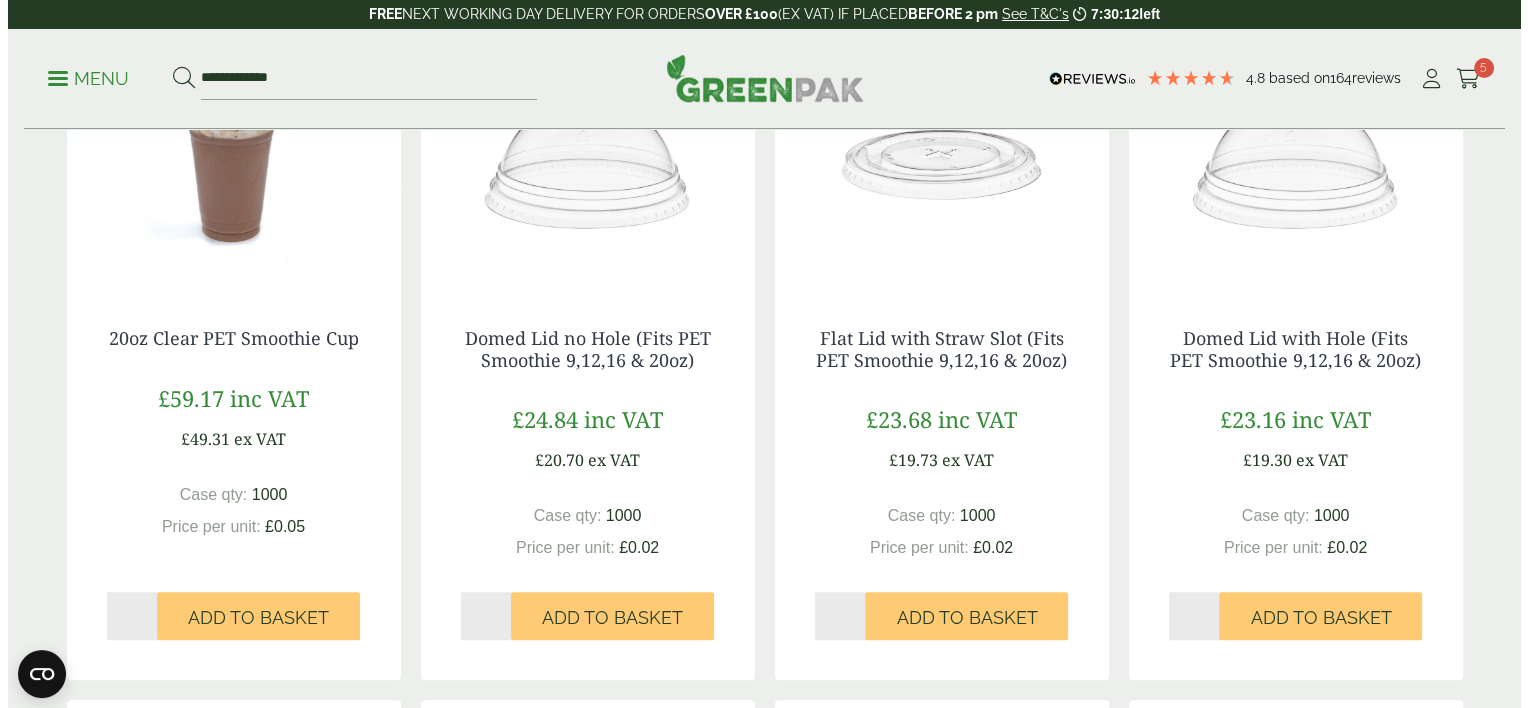 scroll, scrollTop: 1200, scrollLeft: 0, axis: vertical 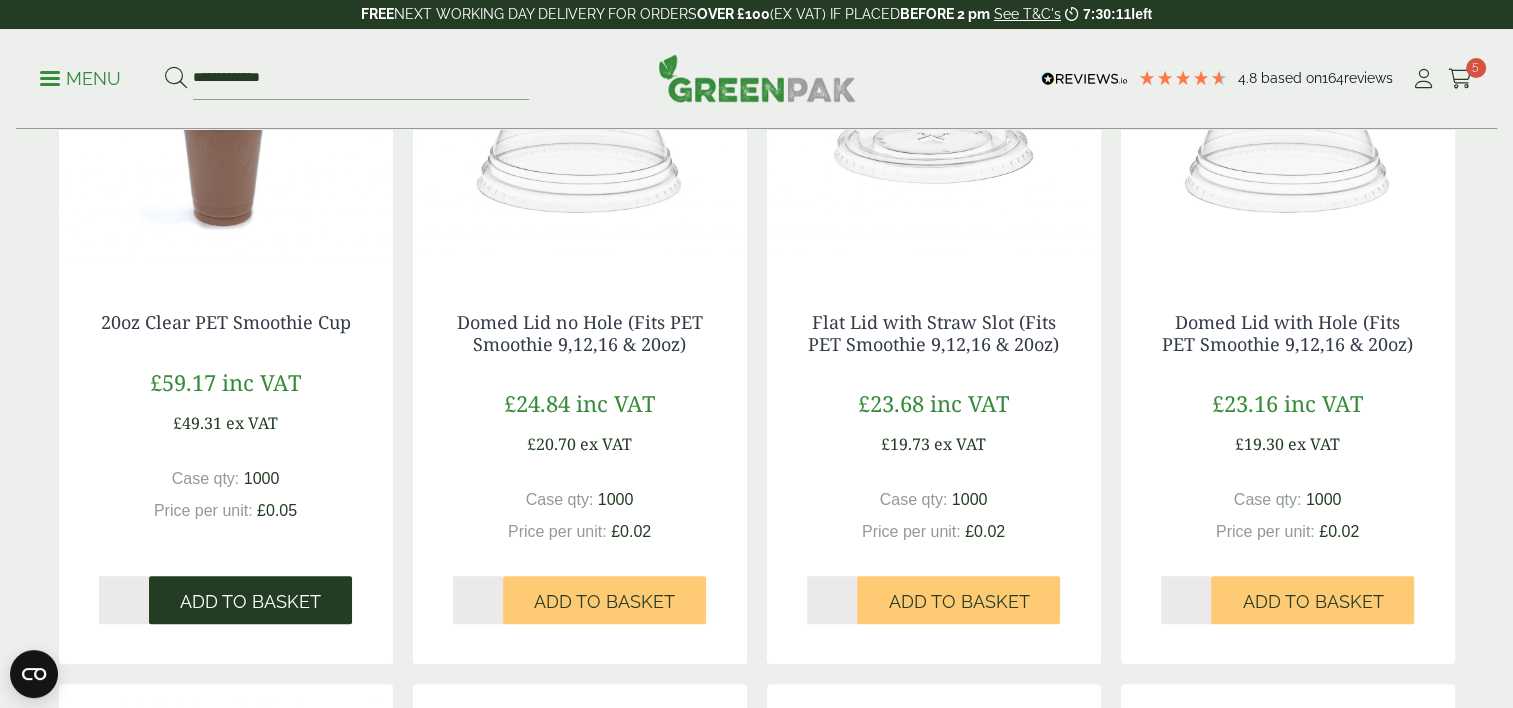 click on "Add to Basket" at bounding box center [250, 602] 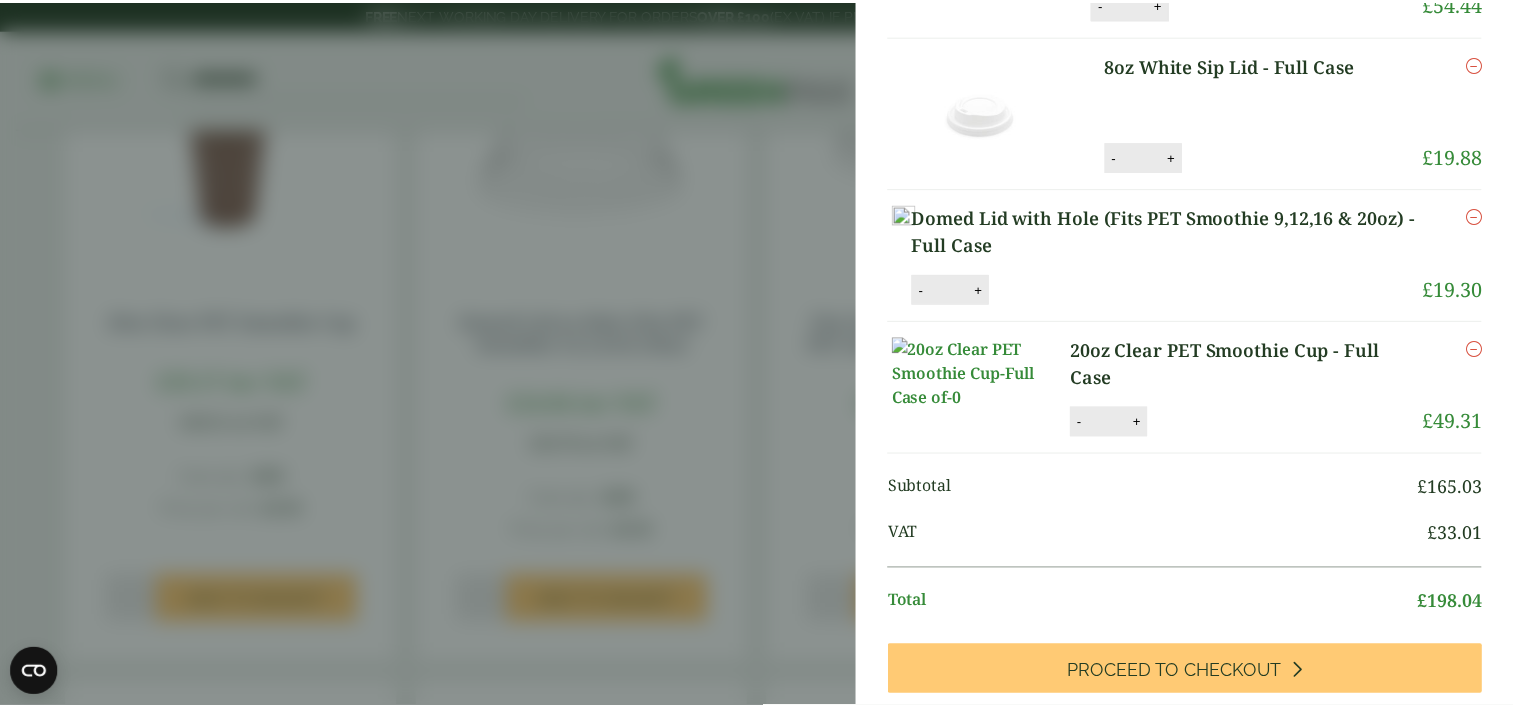 scroll, scrollTop: 0, scrollLeft: 0, axis: both 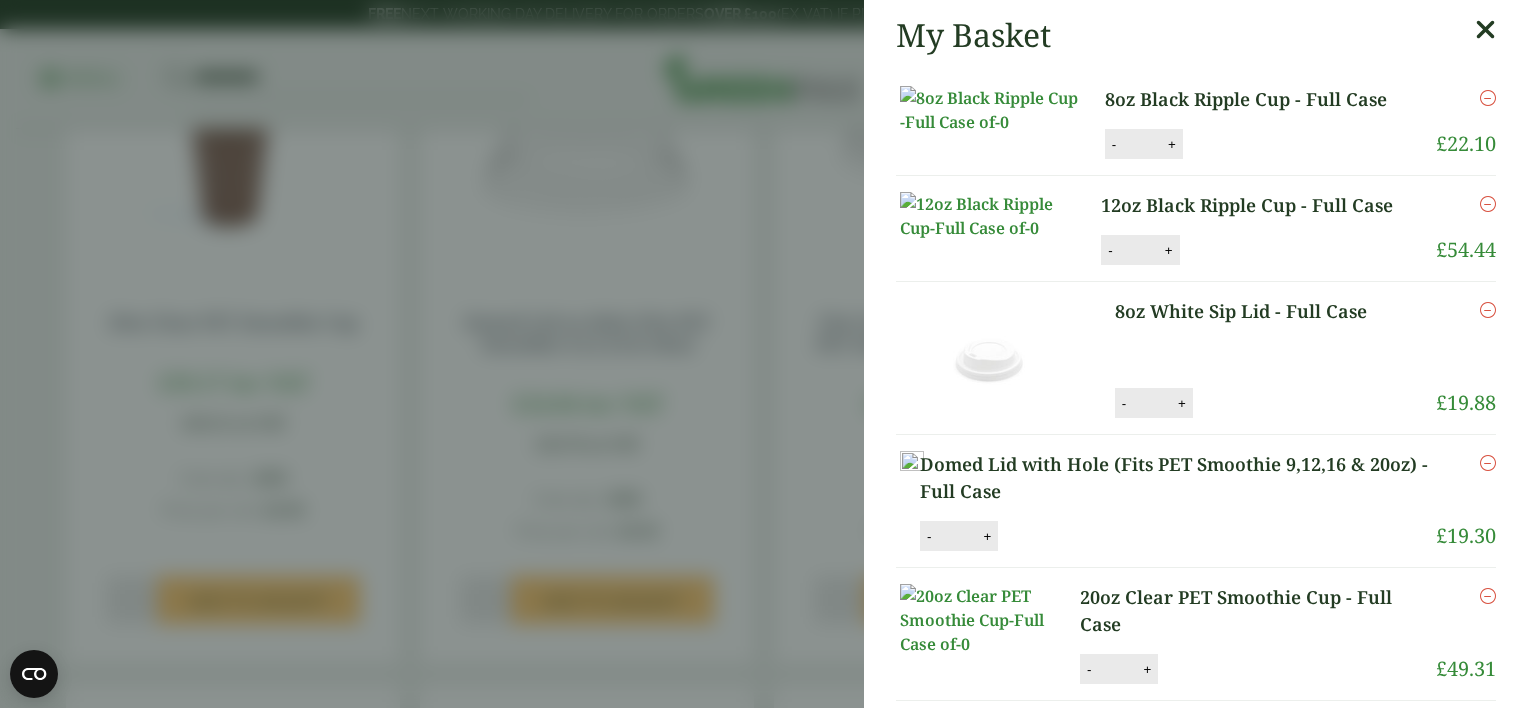 click at bounding box center (1485, 30) 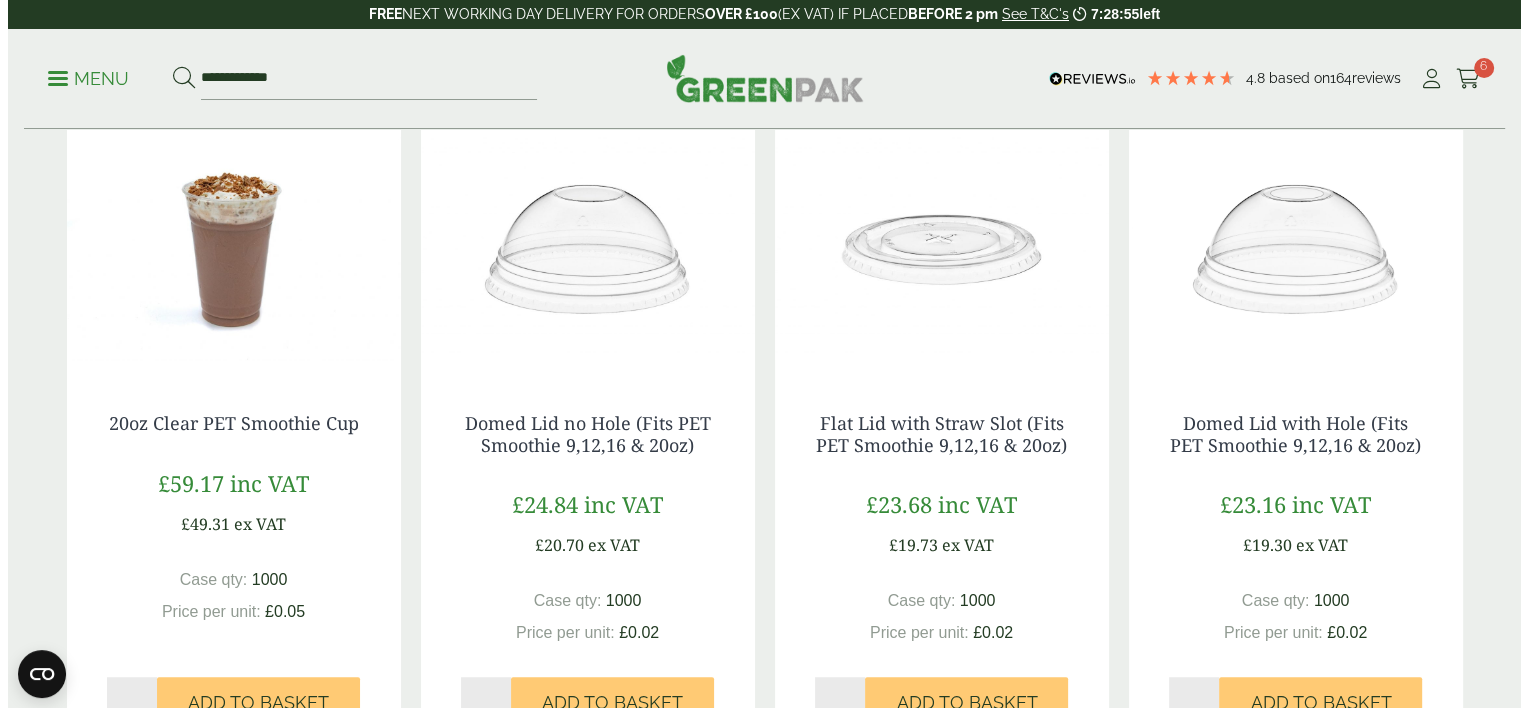 scroll, scrollTop: 1100, scrollLeft: 0, axis: vertical 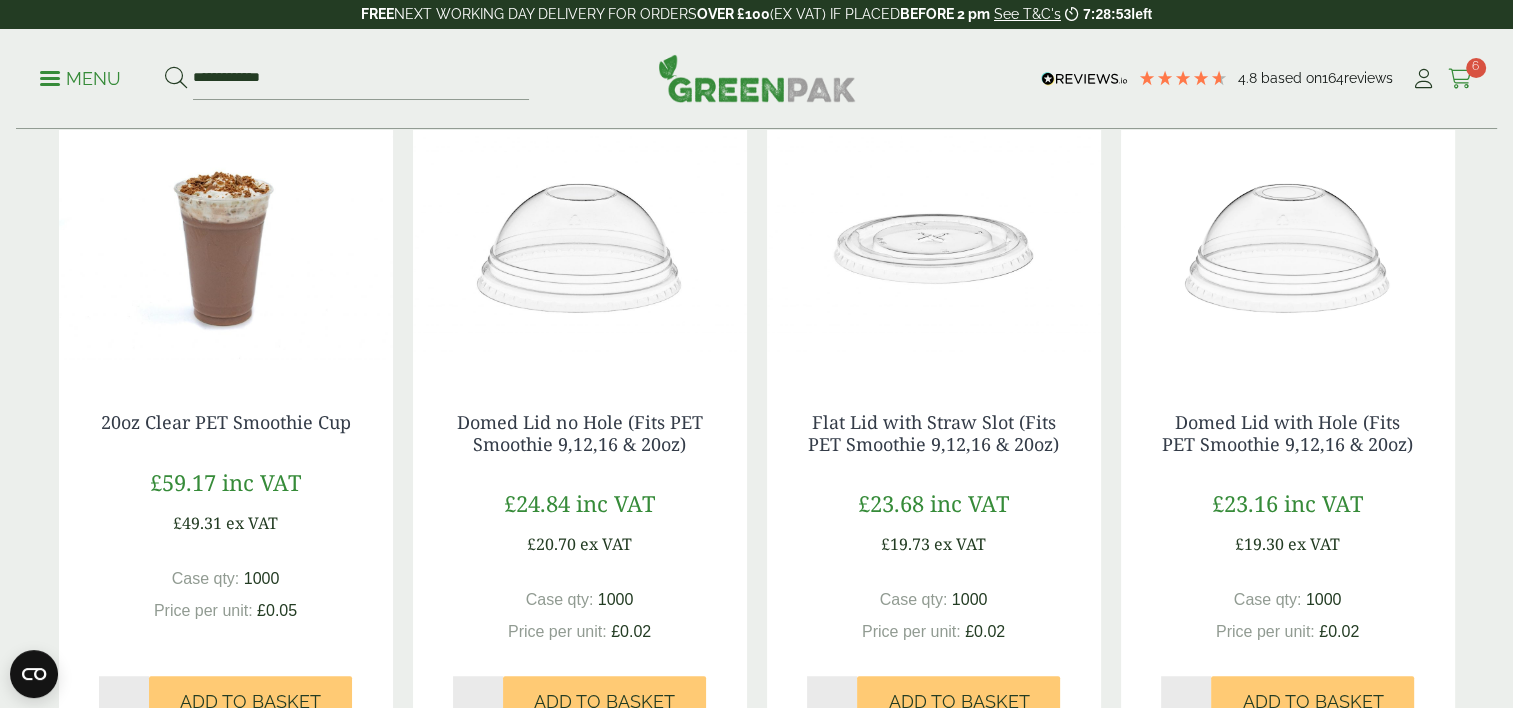 click on "6" at bounding box center [1476, 68] 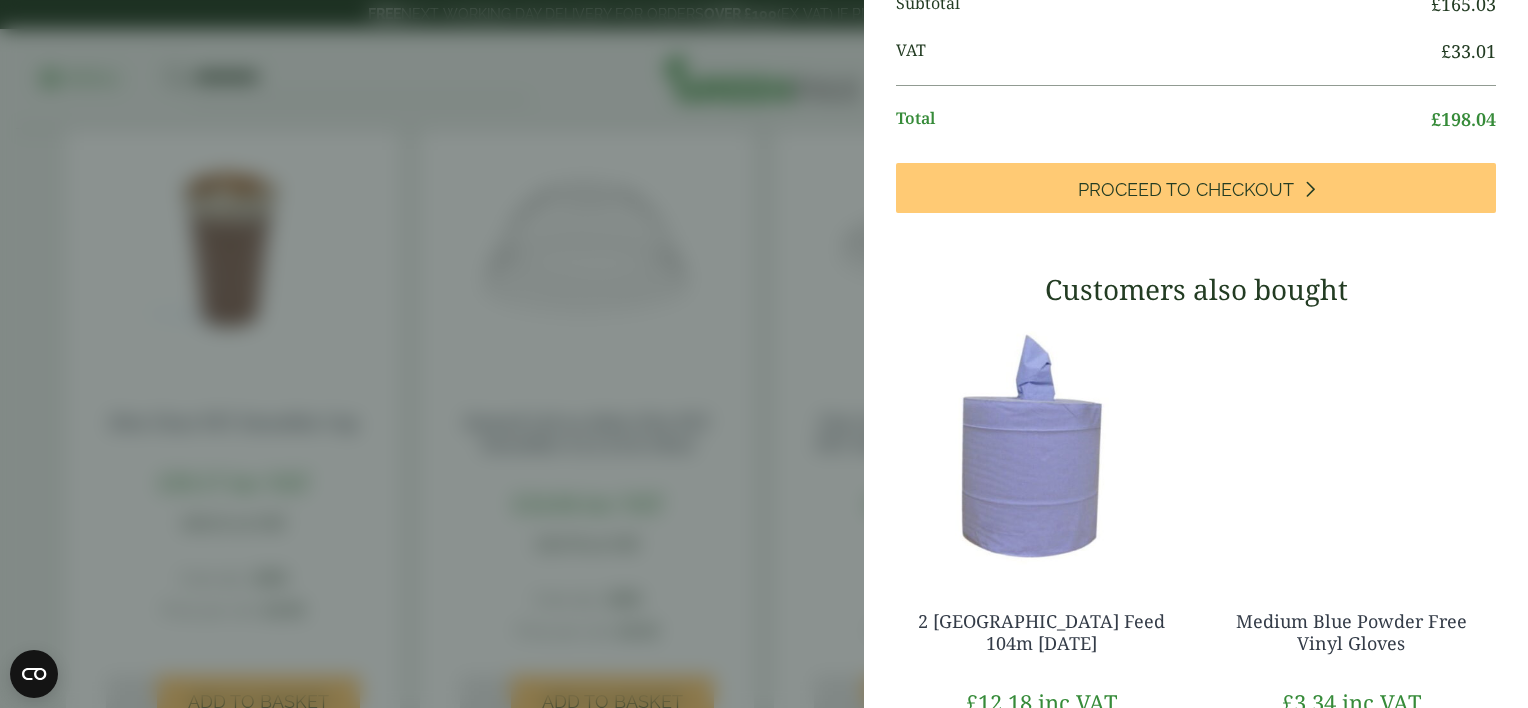 scroll, scrollTop: 900, scrollLeft: 0, axis: vertical 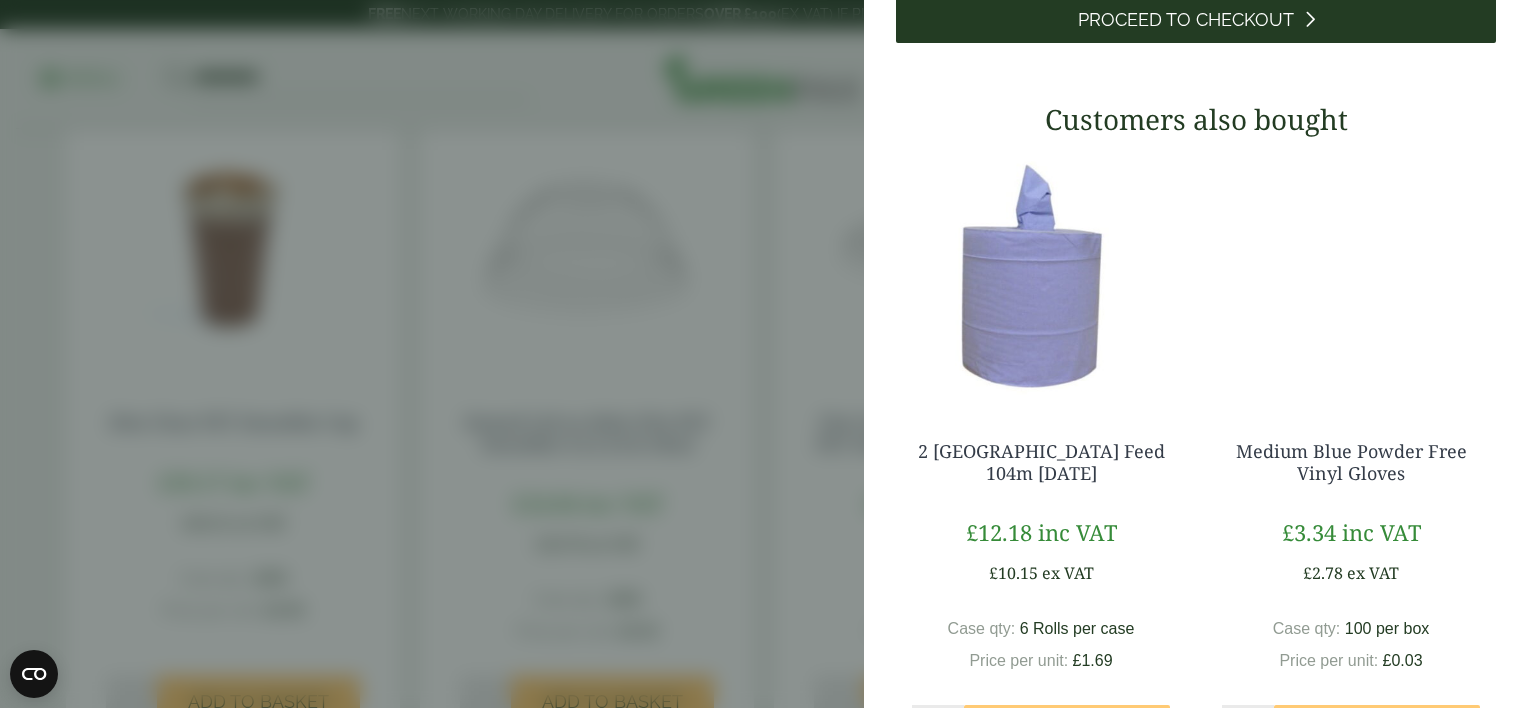 click on "Proceed to Checkout" at bounding box center [1186, 20] 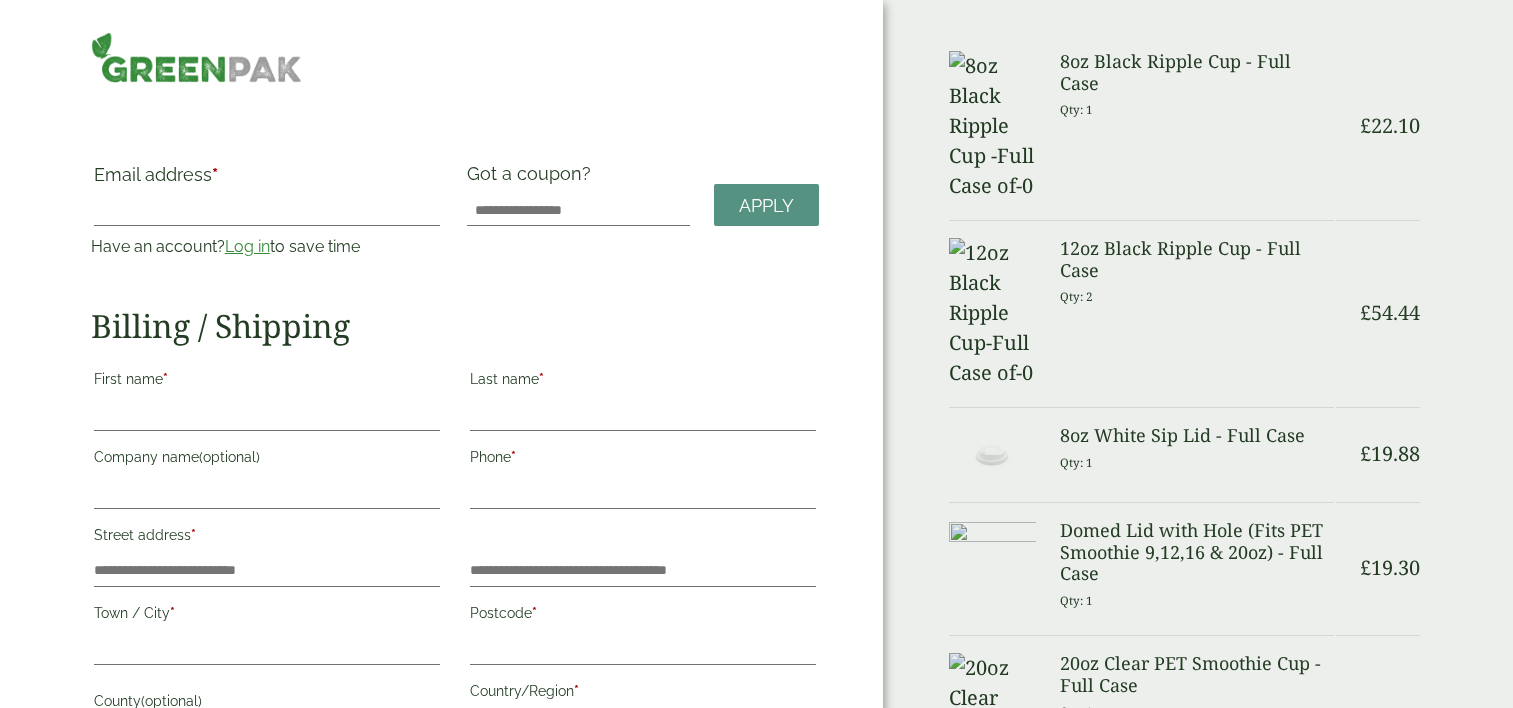 scroll, scrollTop: 0, scrollLeft: 0, axis: both 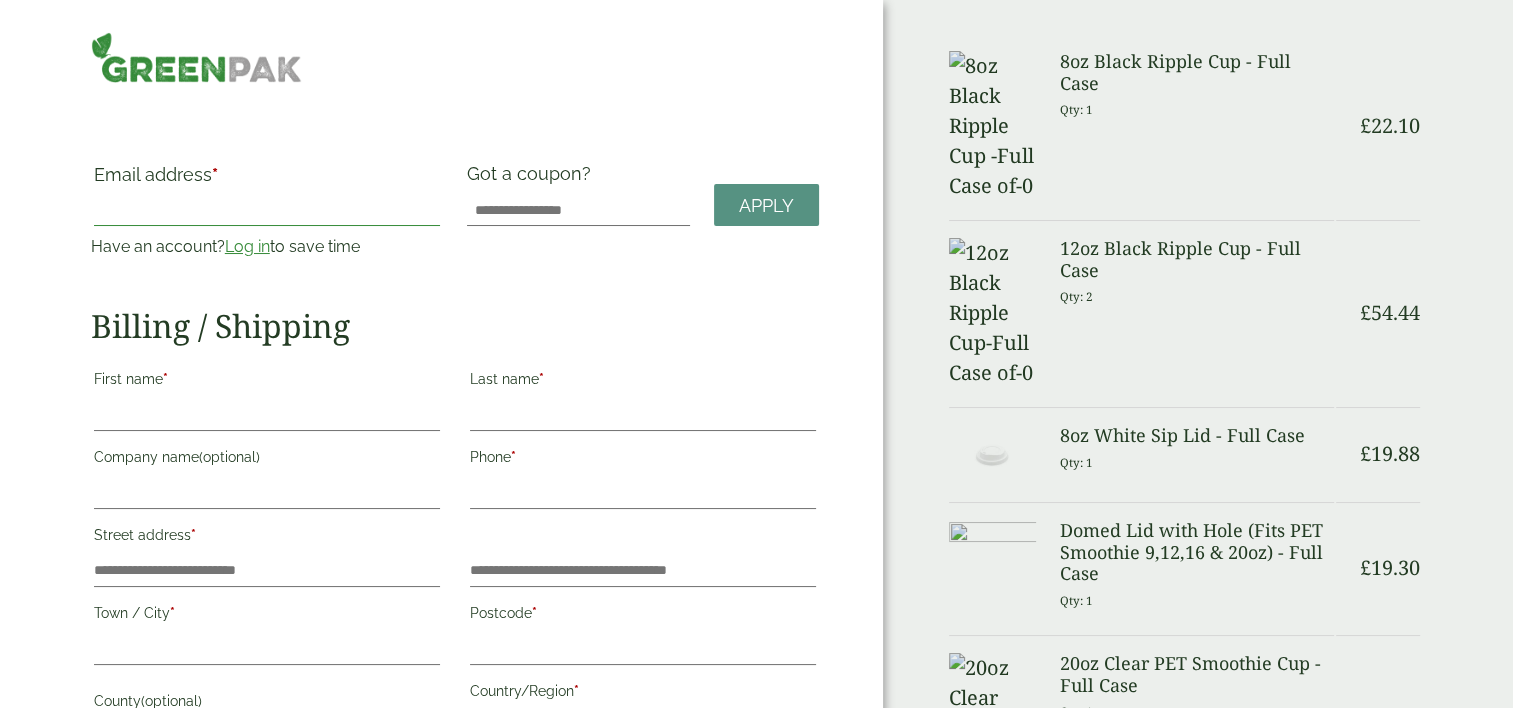 click on "Email address  *" at bounding box center [267, 210] 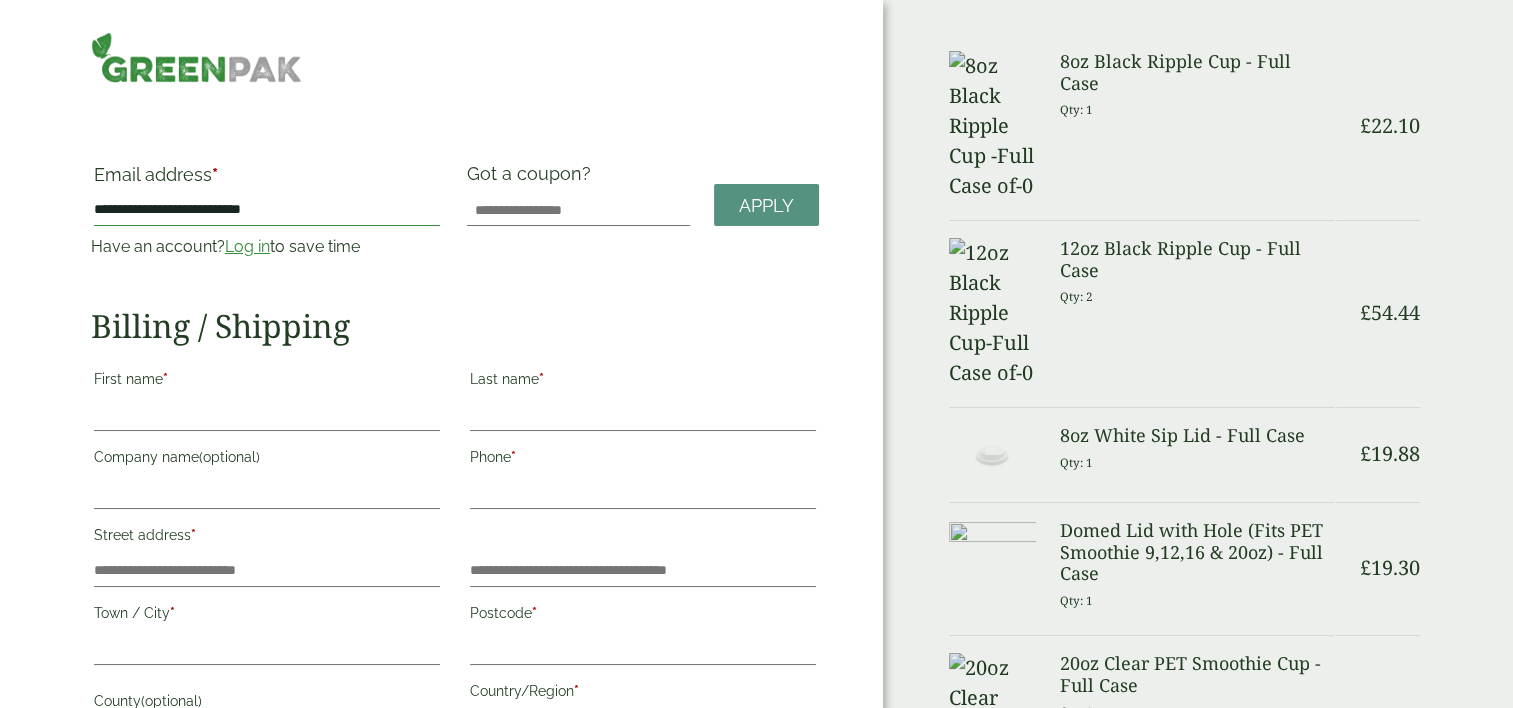 type on "**********" 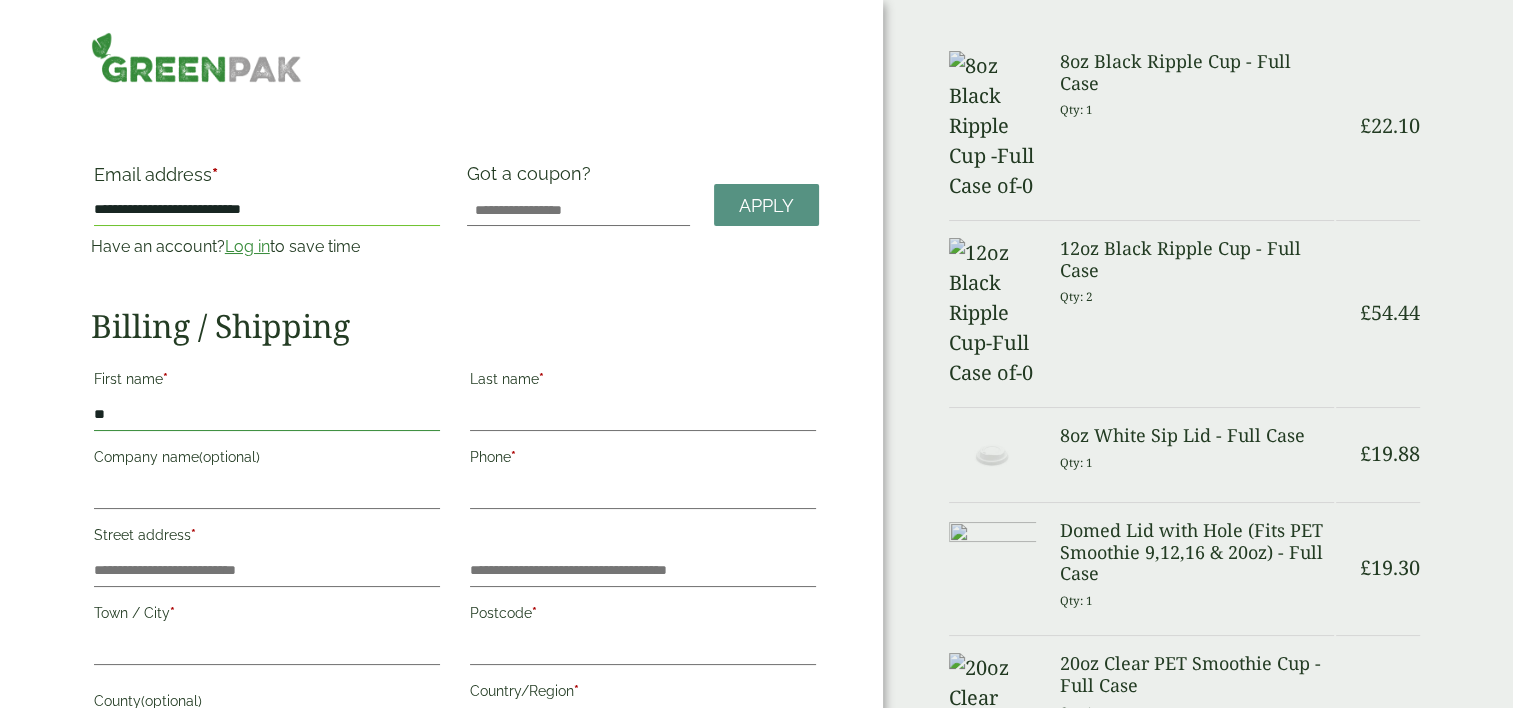 type on "**" 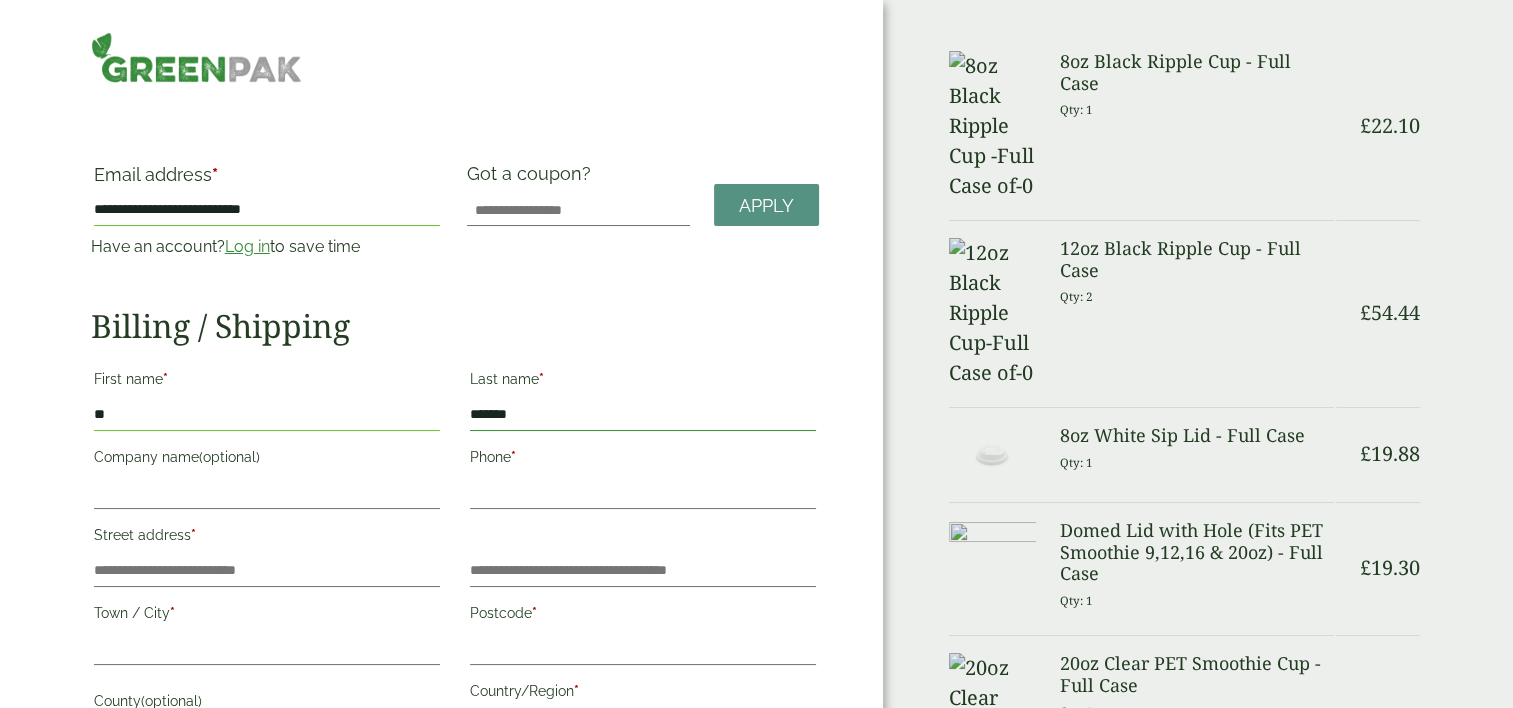 type on "*******" 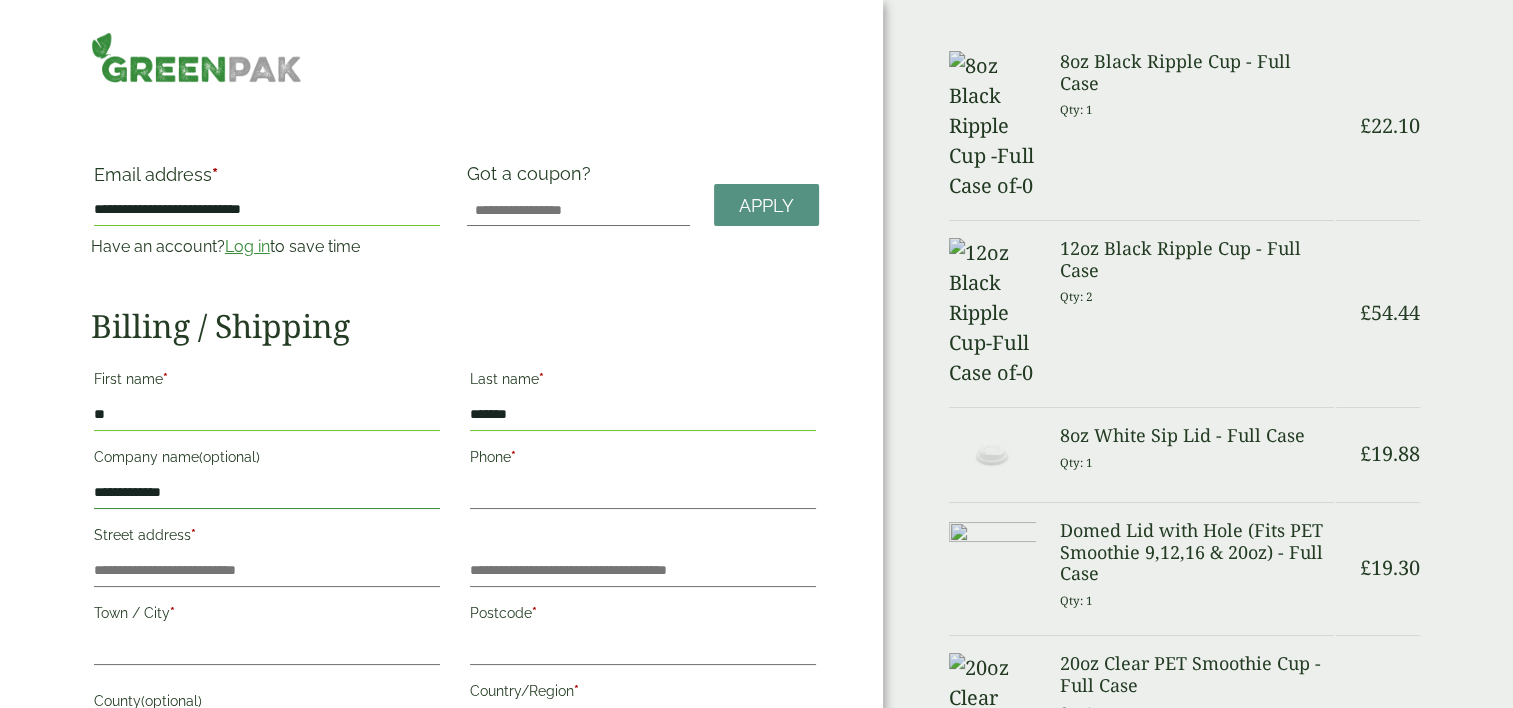 type on "**********" 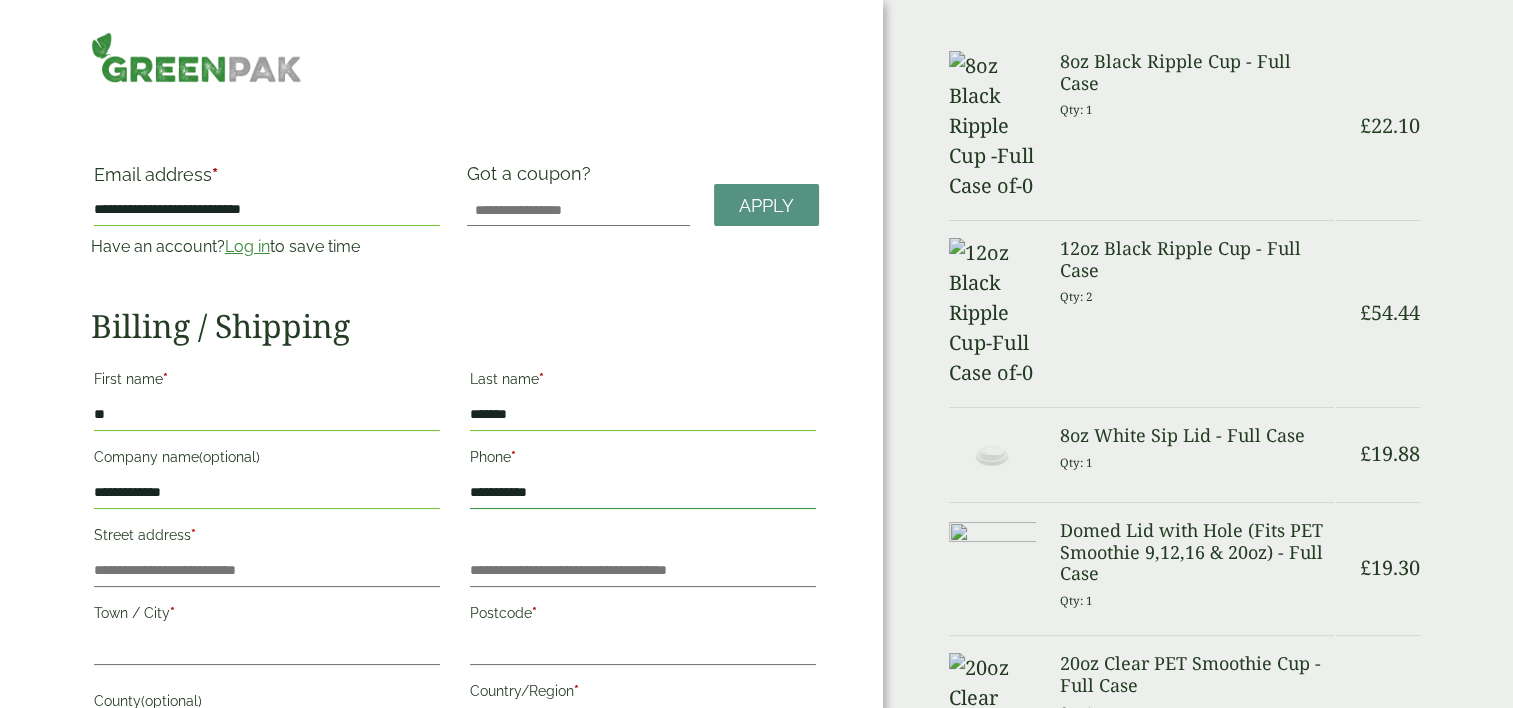 type on "**********" 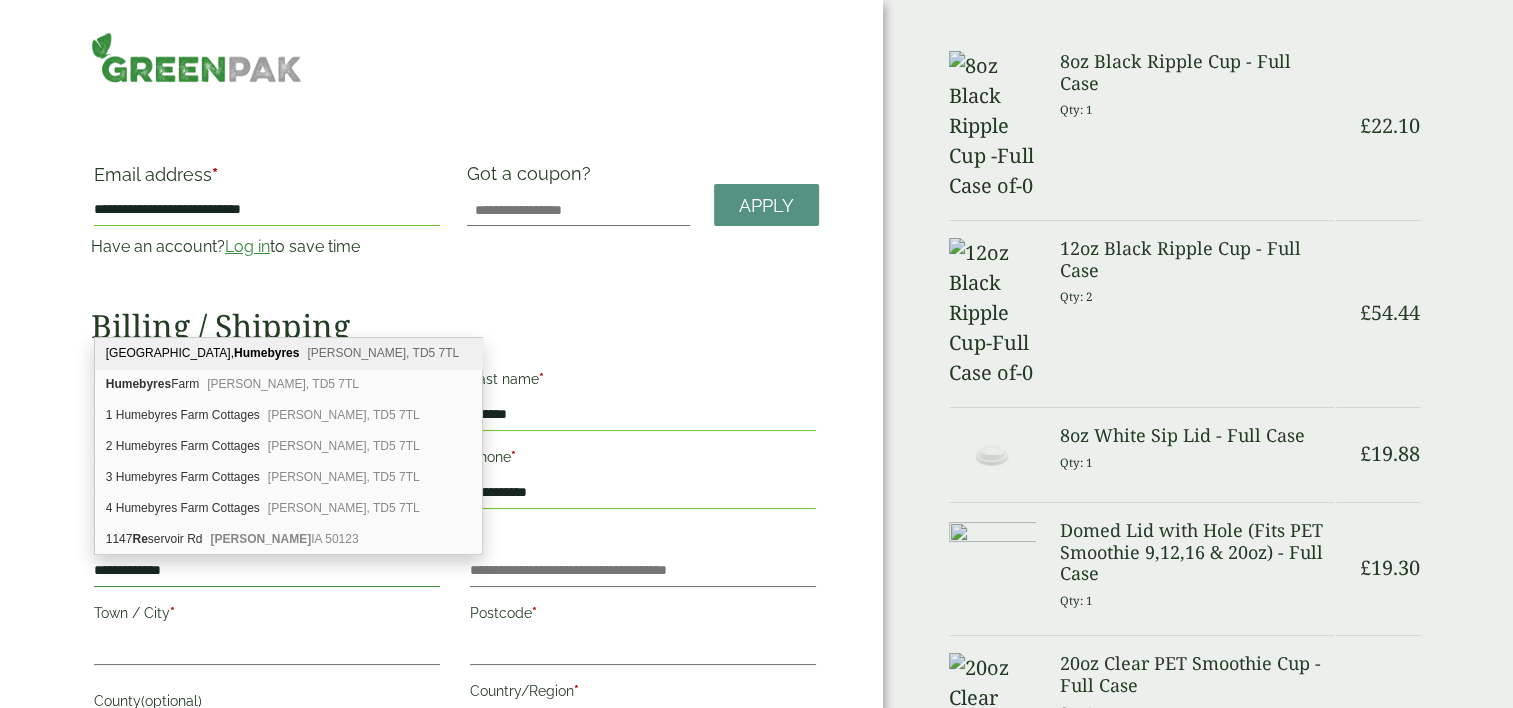 type on "**********" 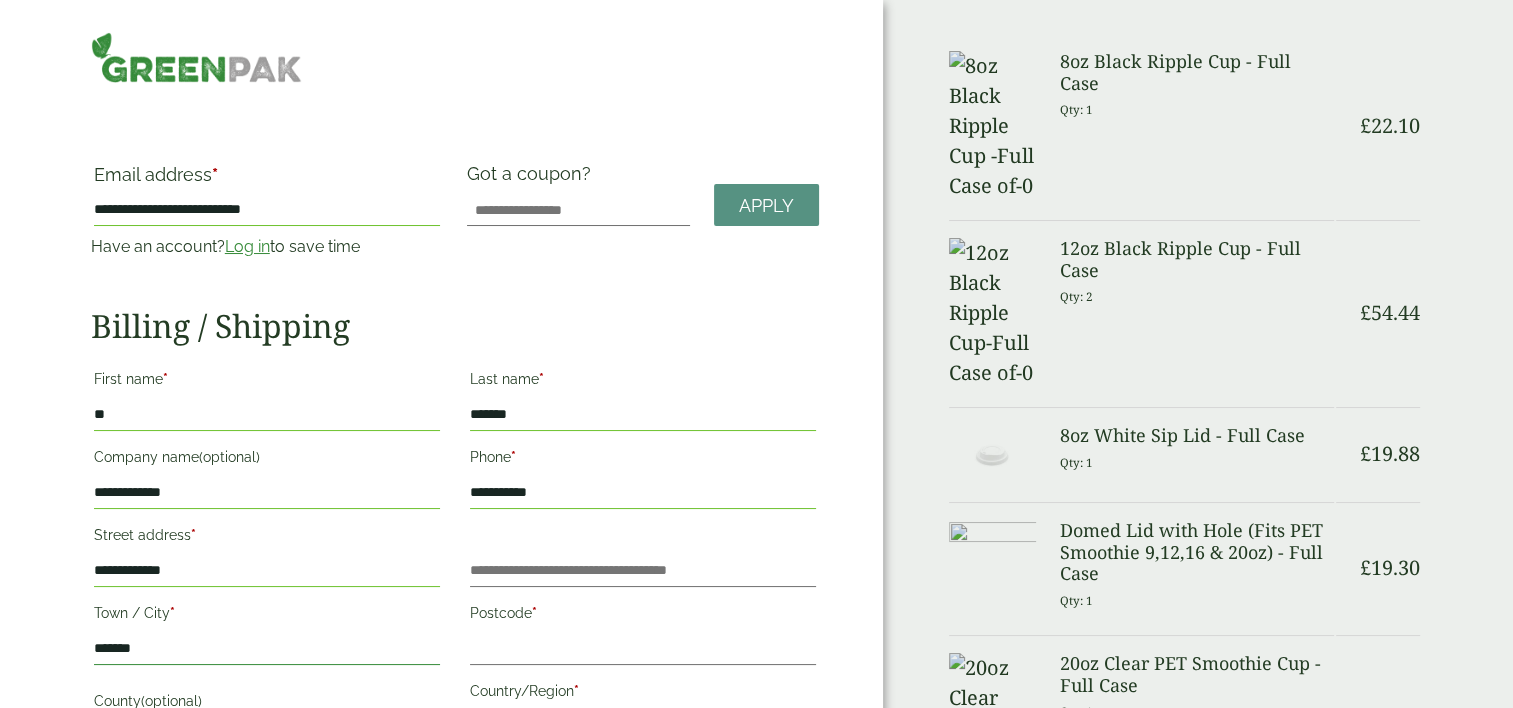 type on "*******" 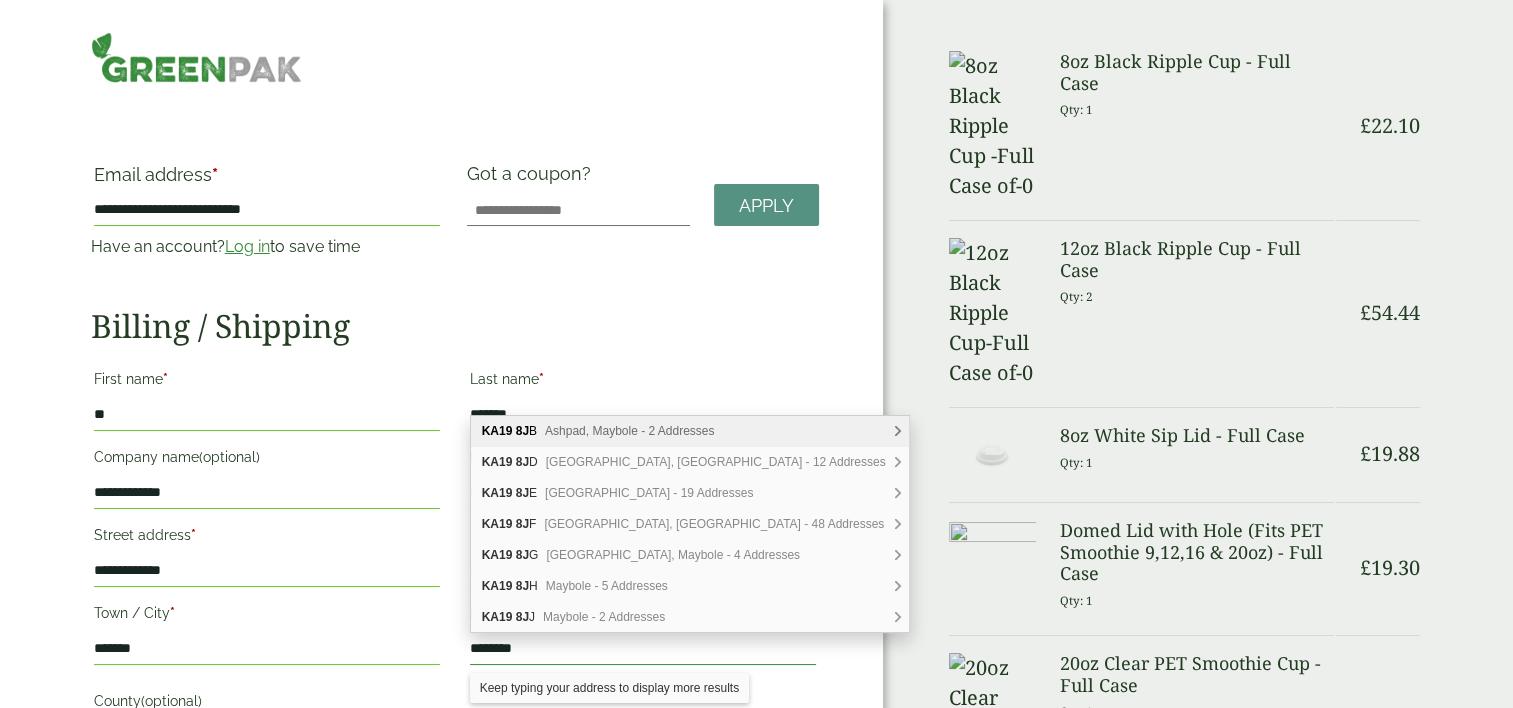 type on "********" 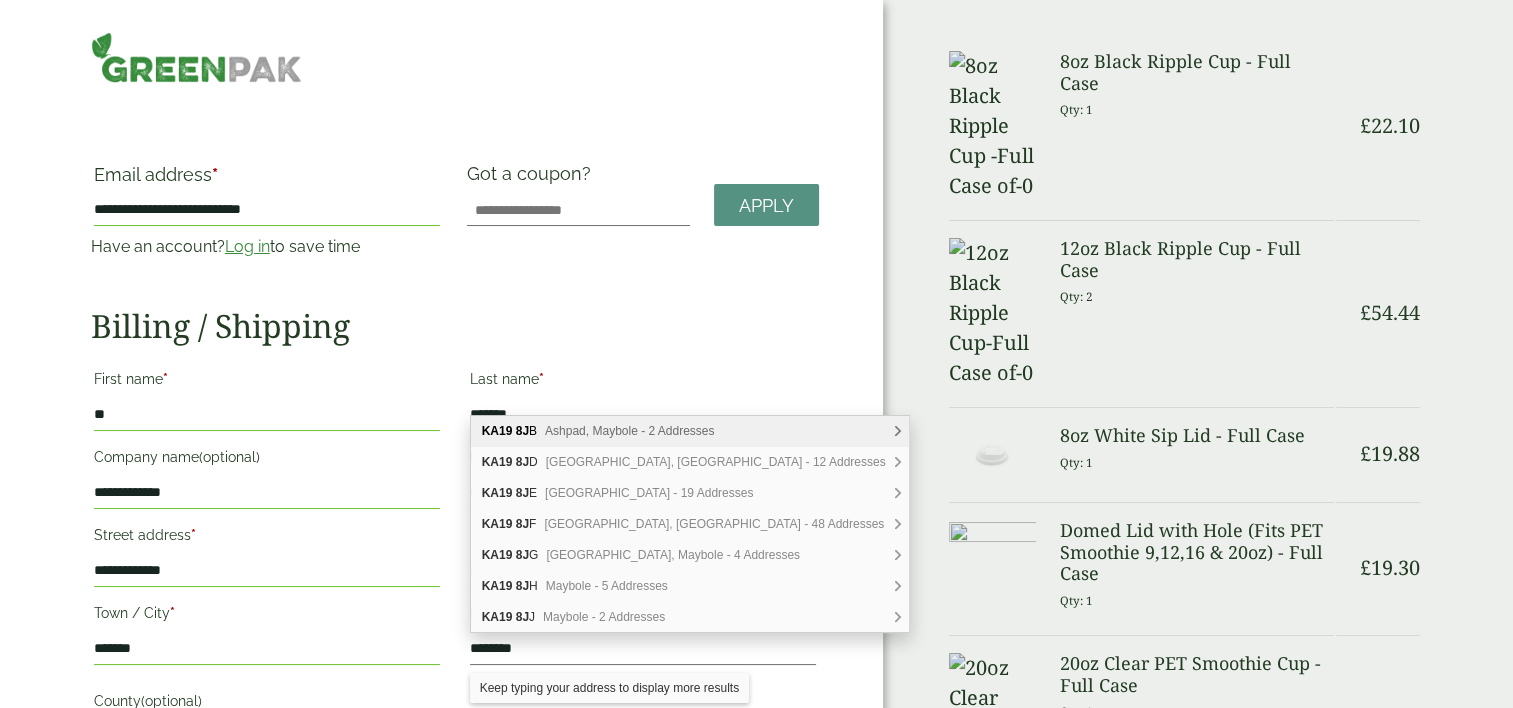 scroll, scrollTop: 382, scrollLeft: 0, axis: vertical 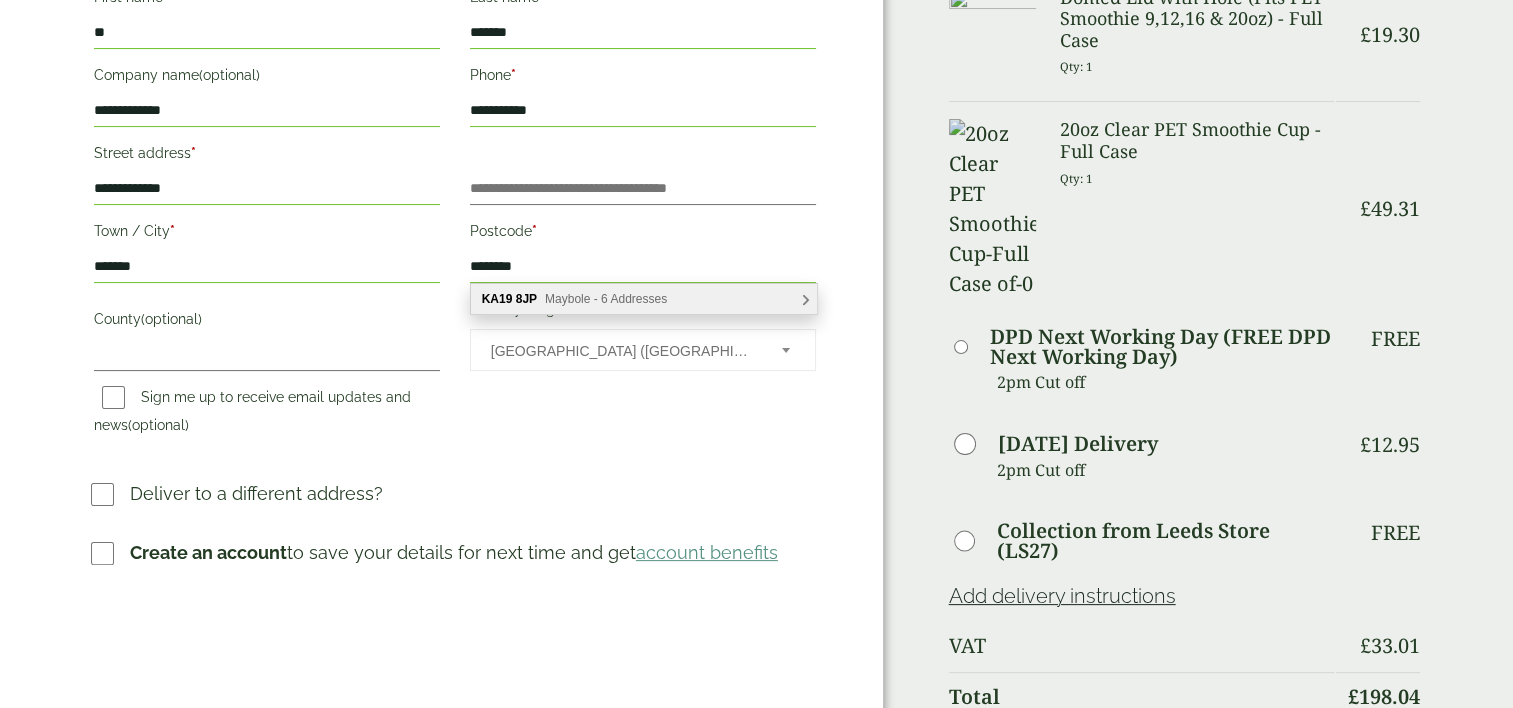 click on "Maybole - 6 Addresses" at bounding box center (606, 299) 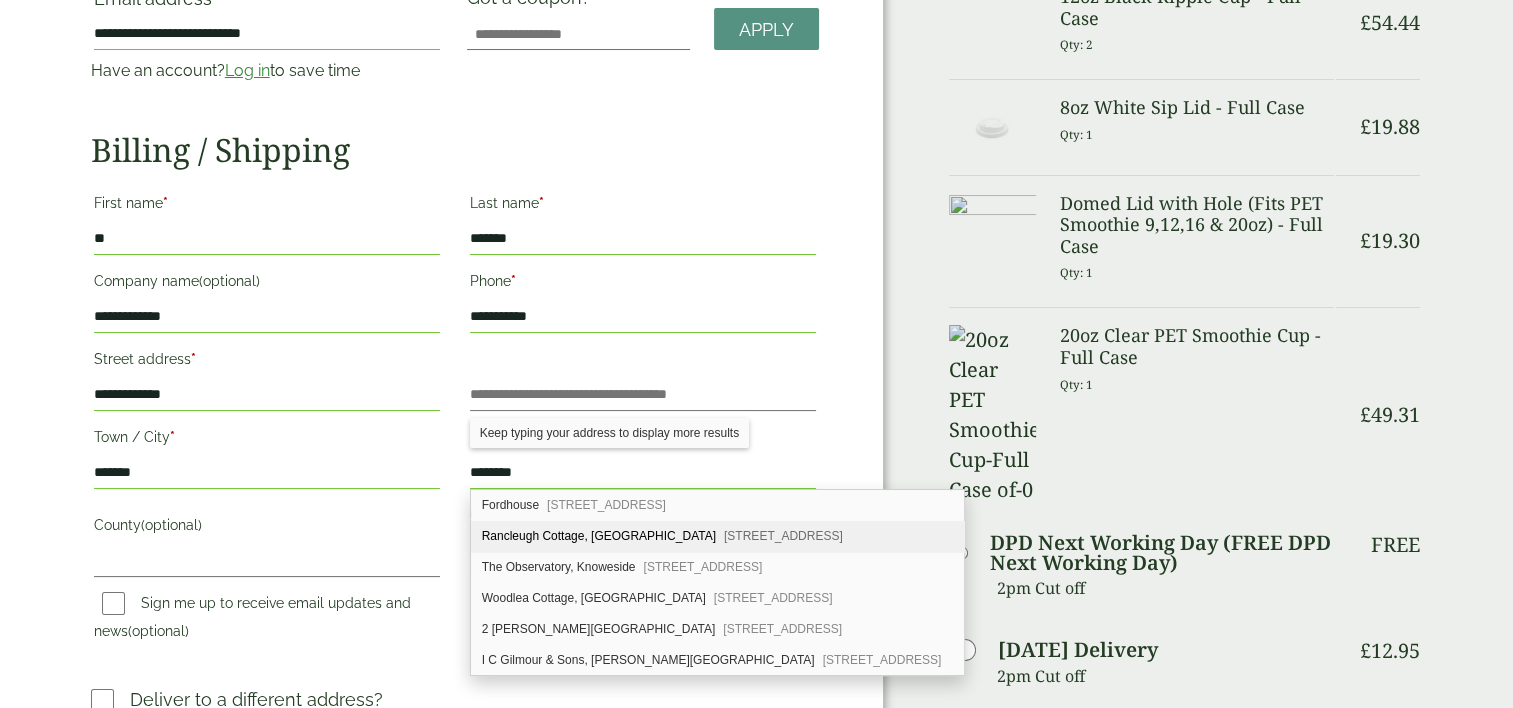 scroll, scrollTop: 282, scrollLeft: 0, axis: vertical 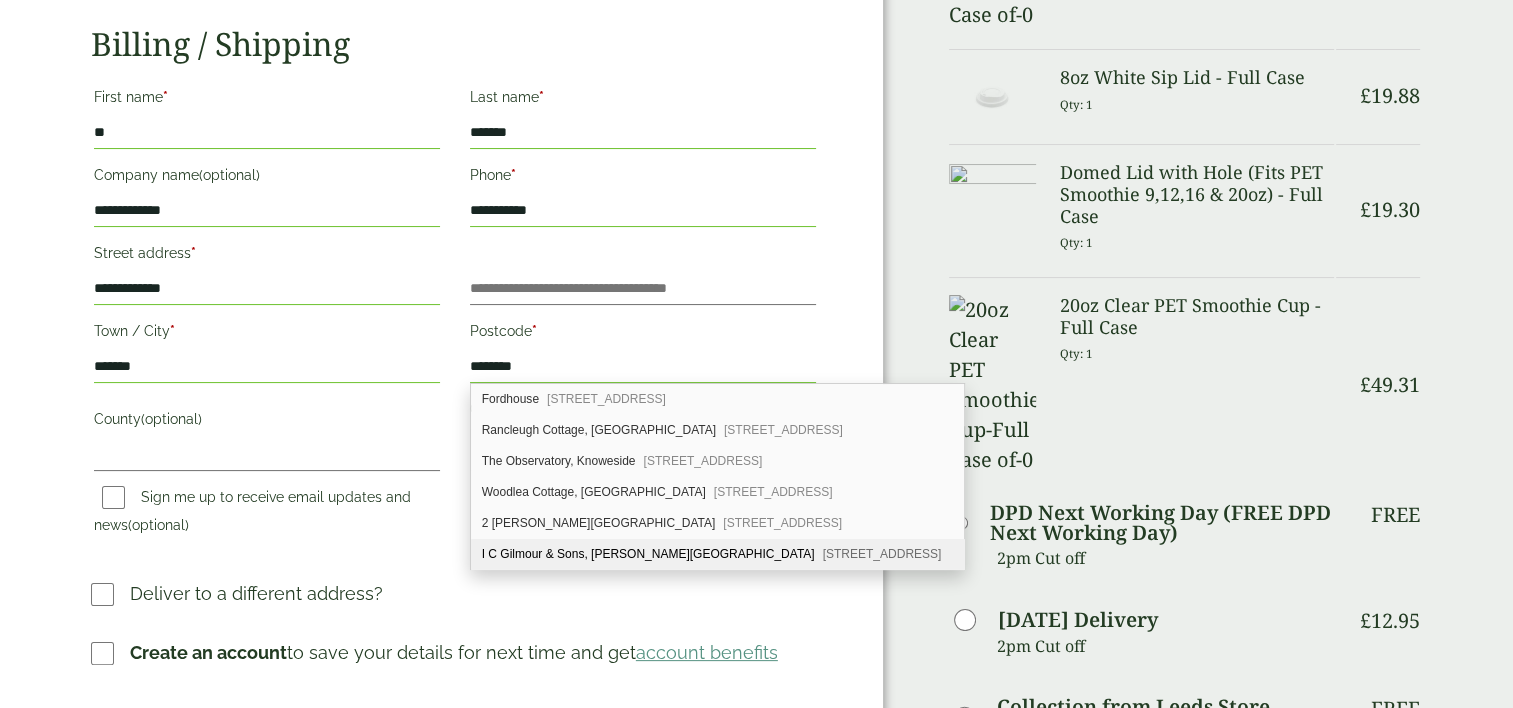 click on "Deliver to a different address?" at bounding box center (455, 601) 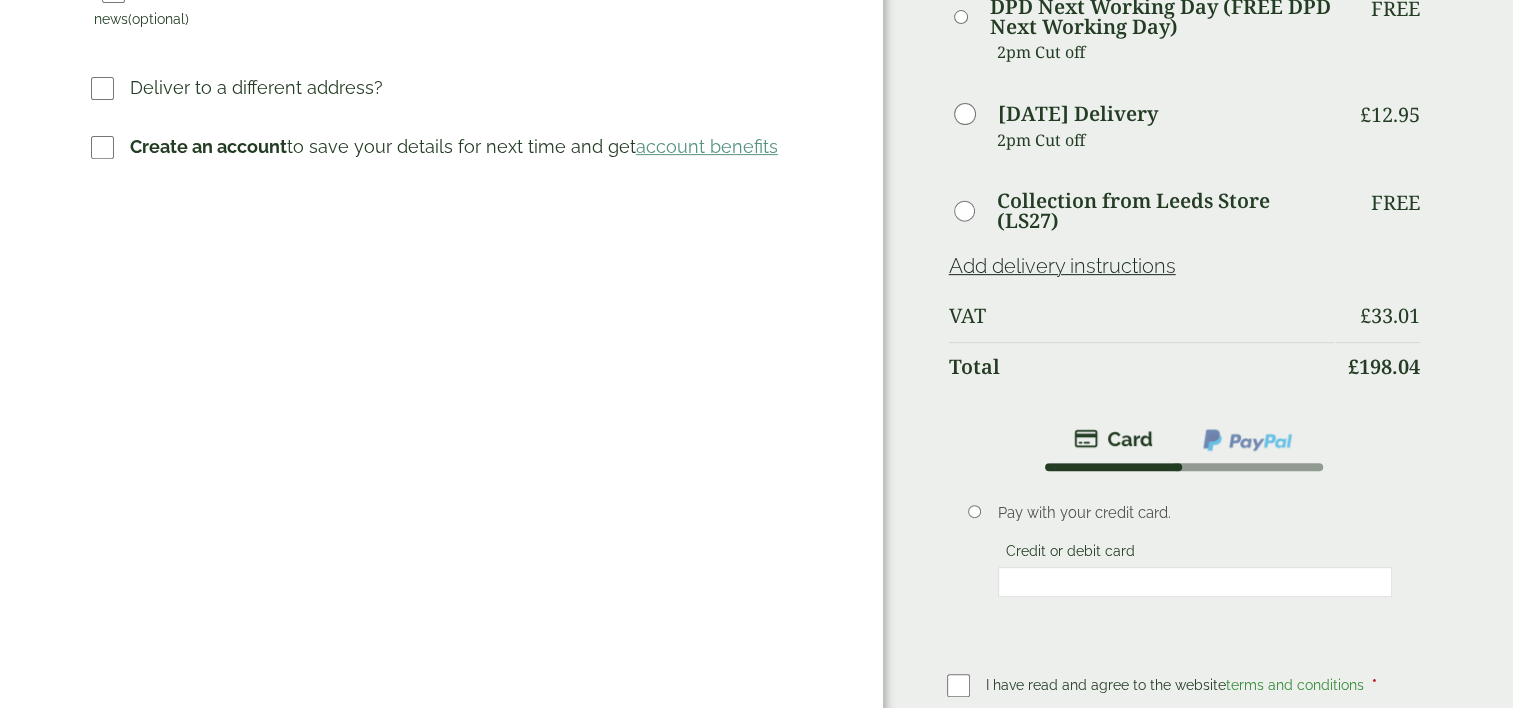 scroll, scrollTop: 800, scrollLeft: 0, axis: vertical 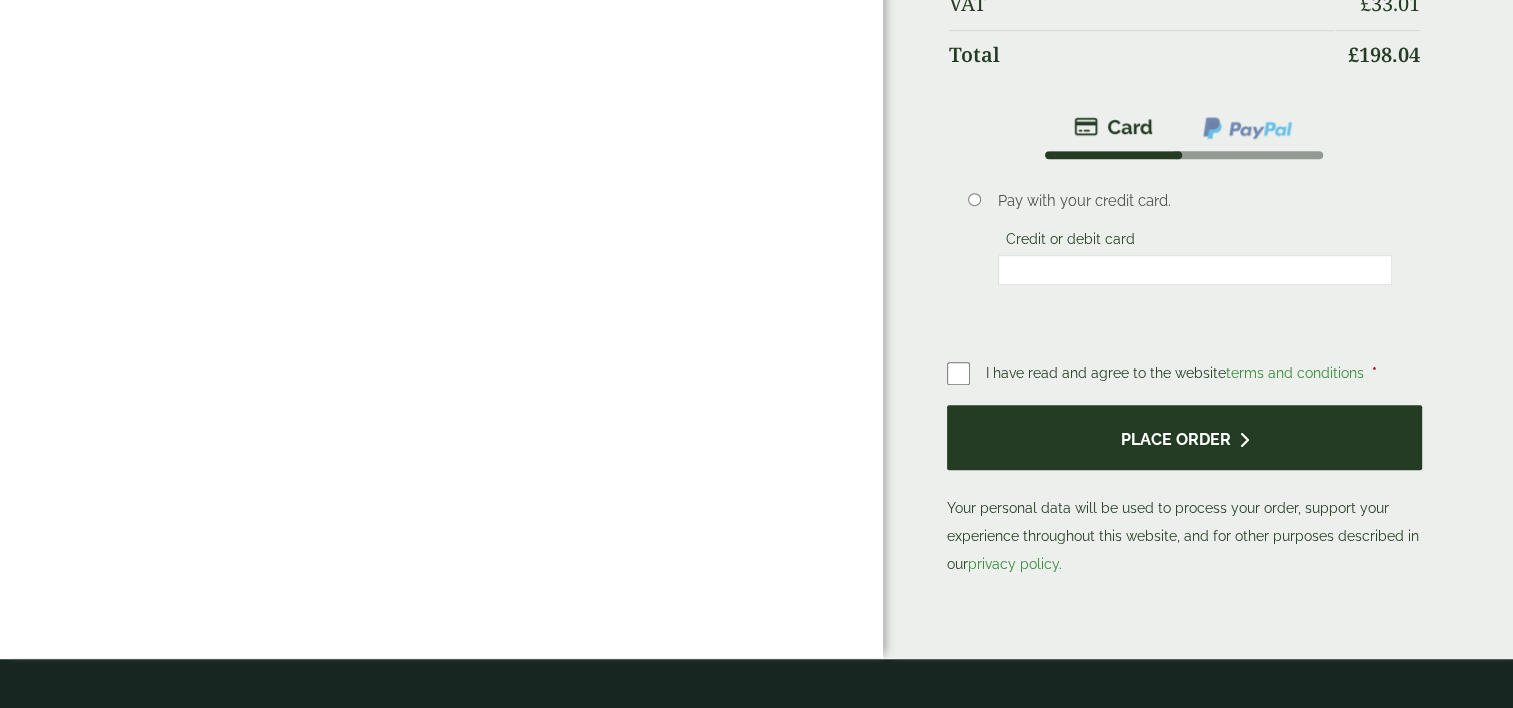 click on "Place order" at bounding box center [1185, 437] 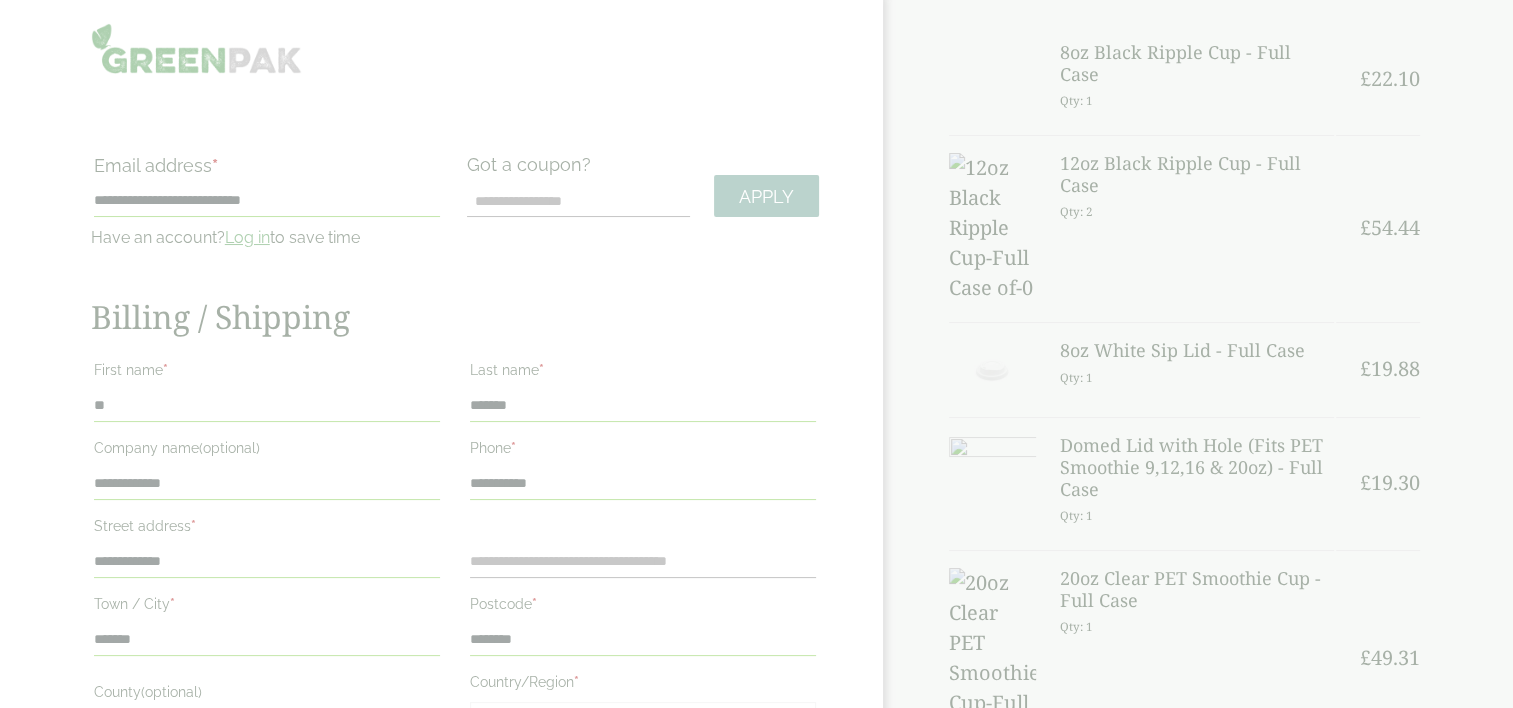 scroll, scrollTop: 0, scrollLeft: 0, axis: both 